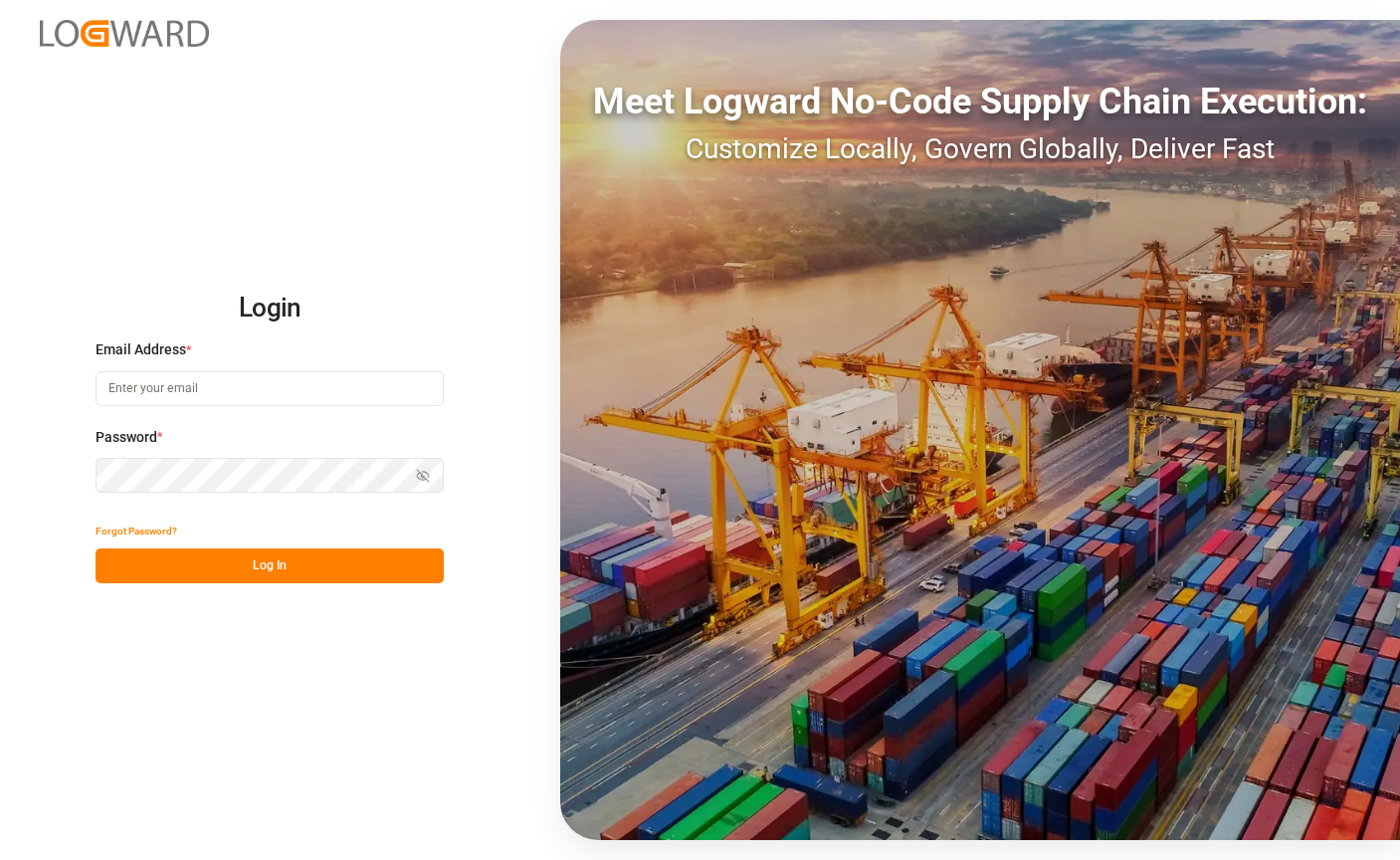 scroll, scrollTop: 0, scrollLeft: 0, axis: both 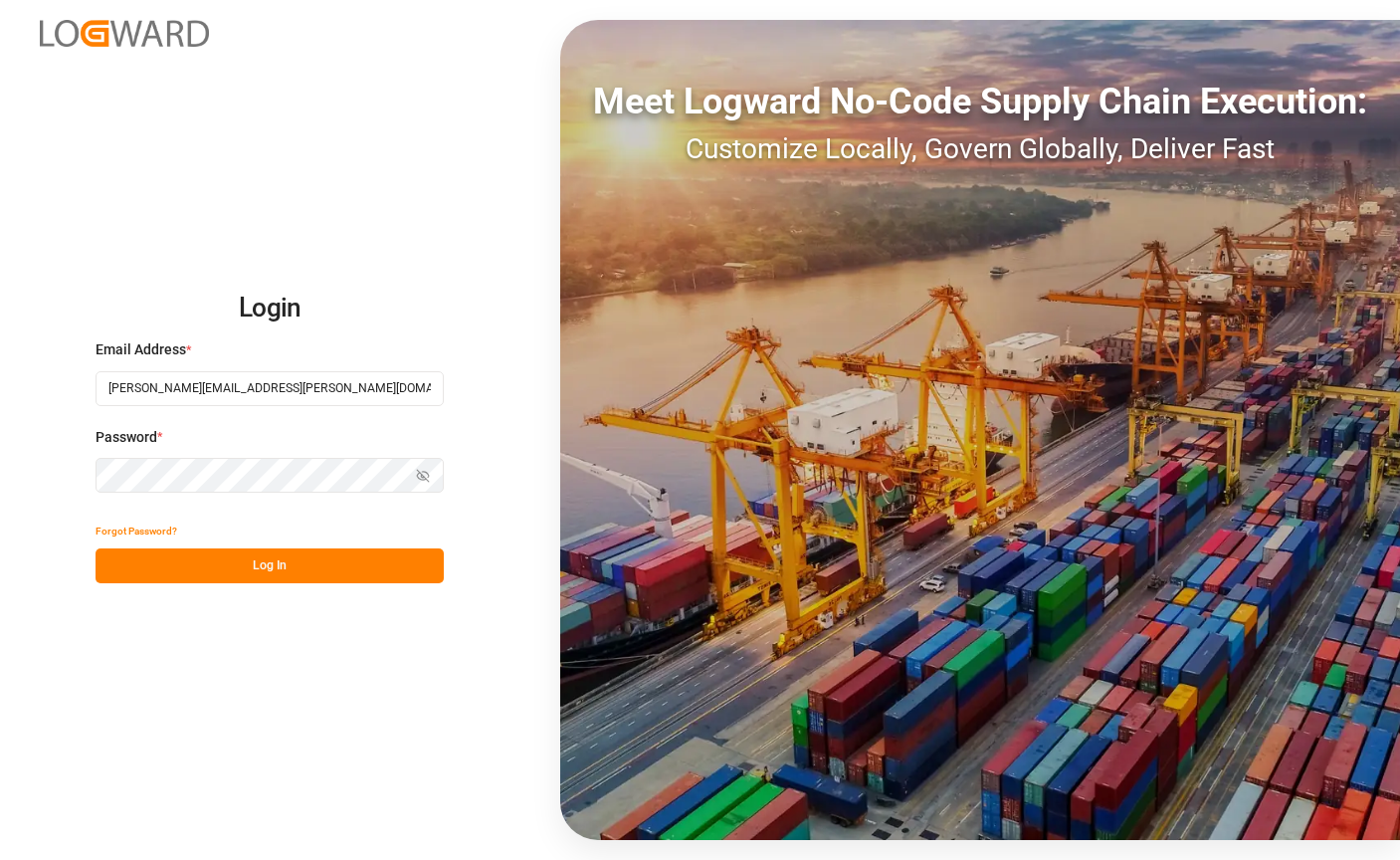 type on "catherine.danielson@jamindustries.com" 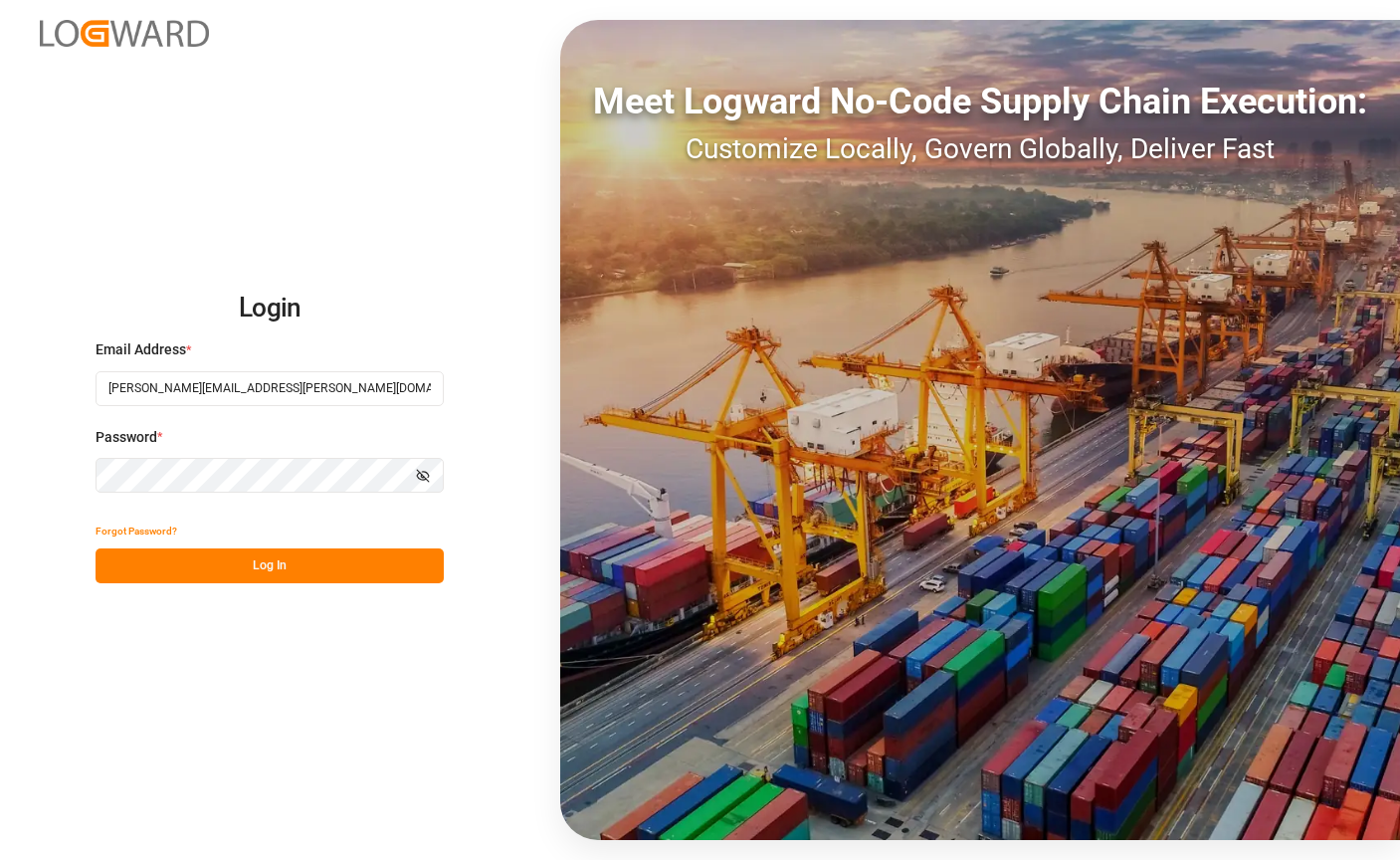 click on "Log In" at bounding box center [270, 565] 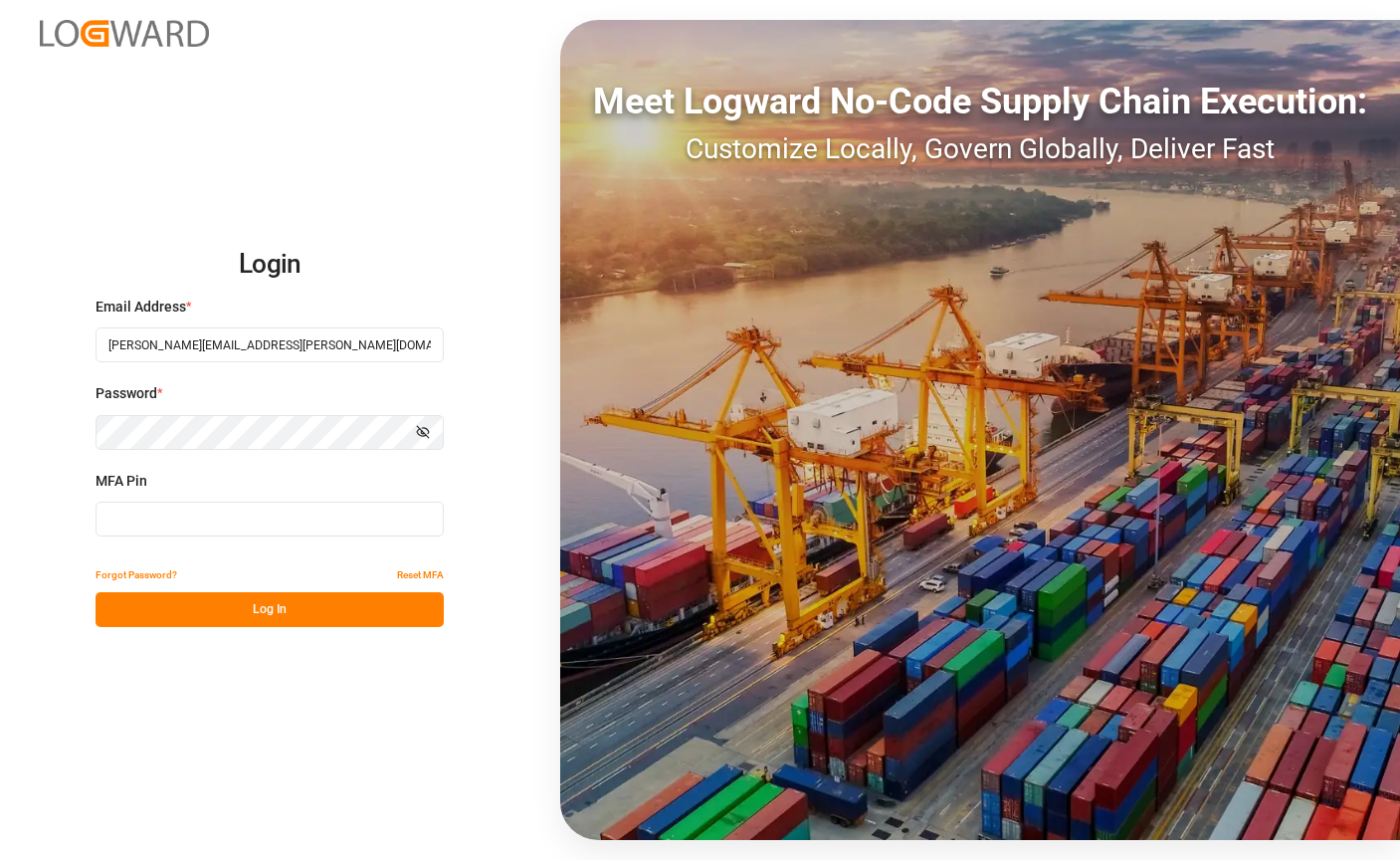 click at bounding box center (270, 519) 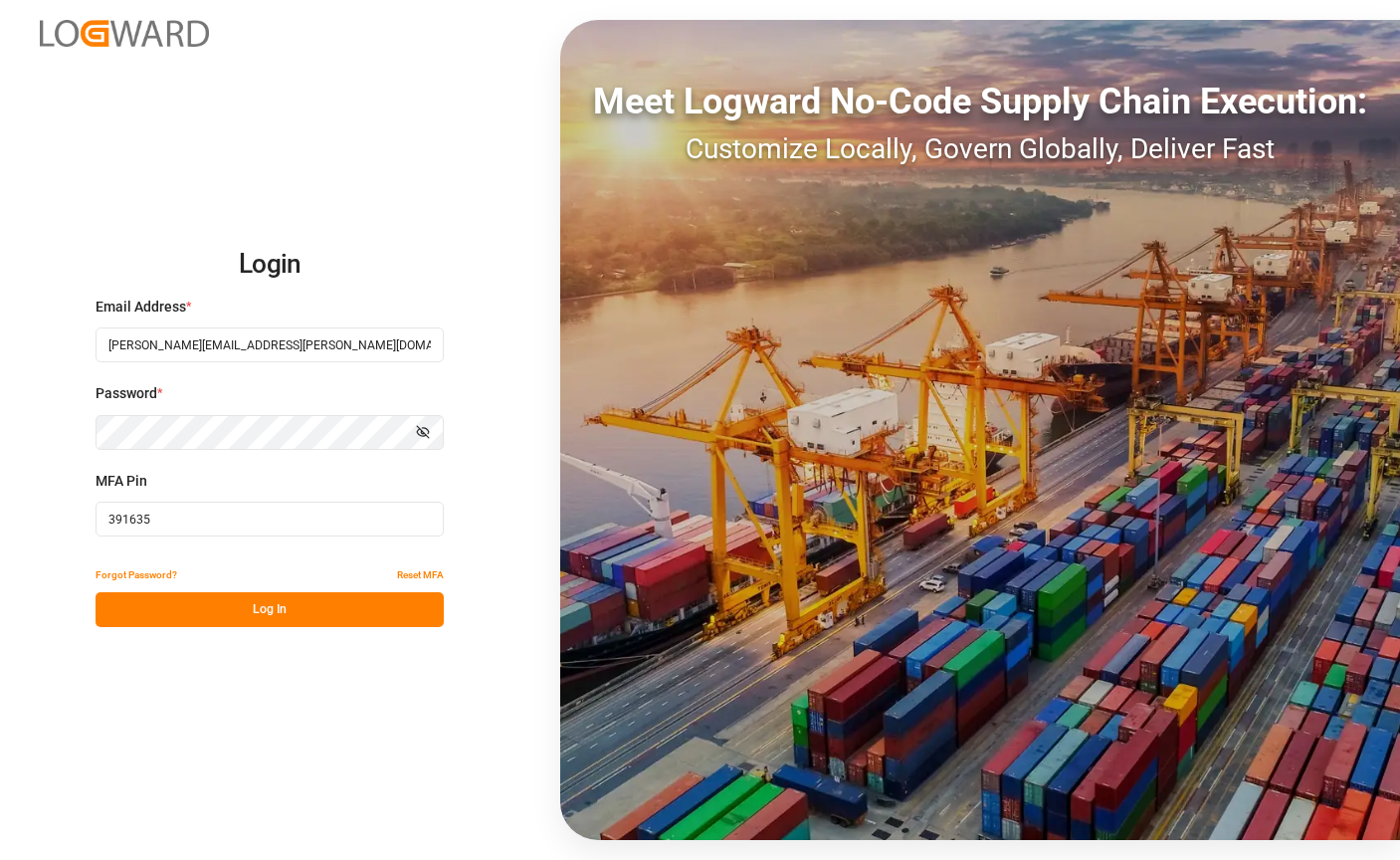 type on "391635" 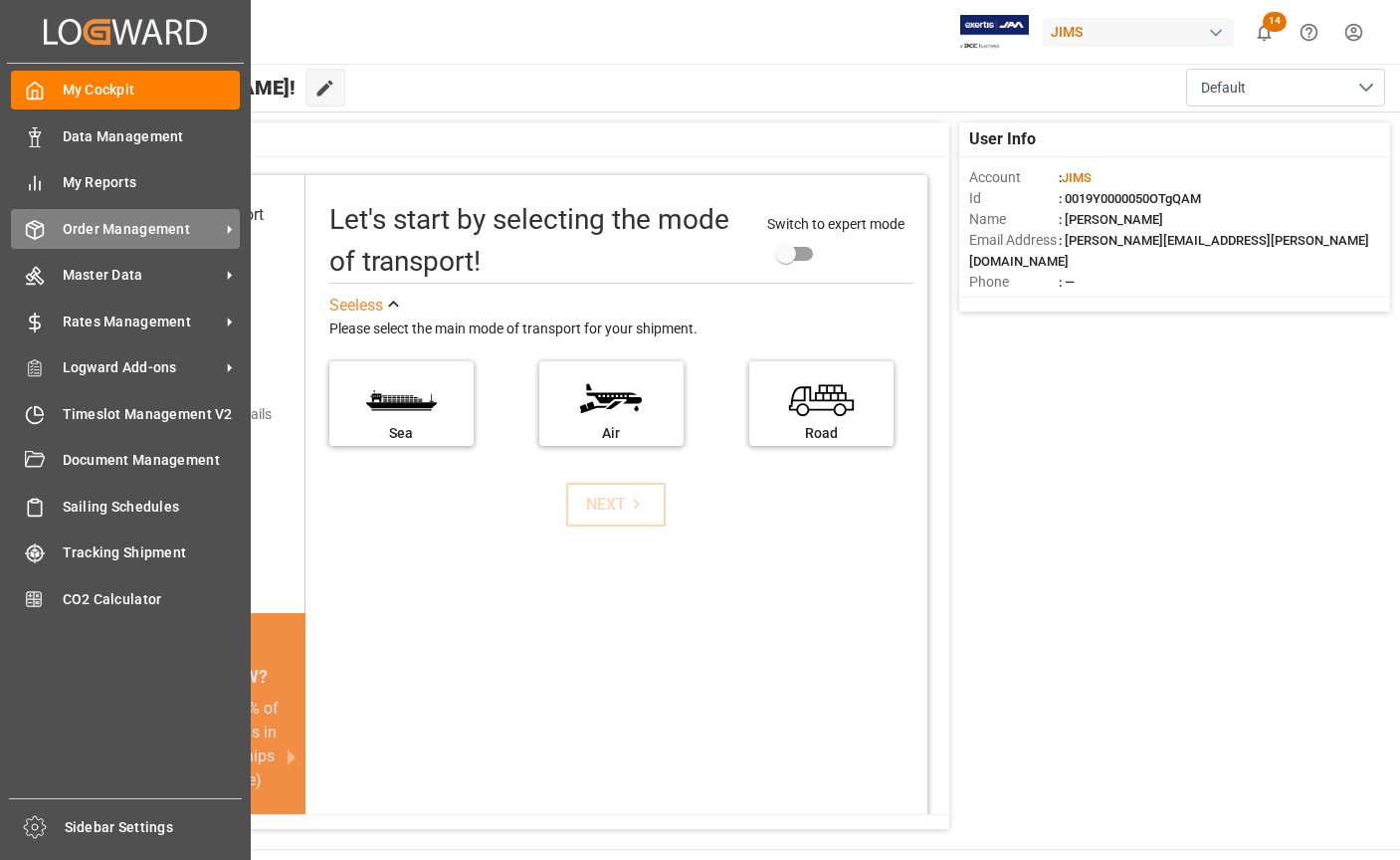 click on "Order Management" at bounding box center (141, 229) 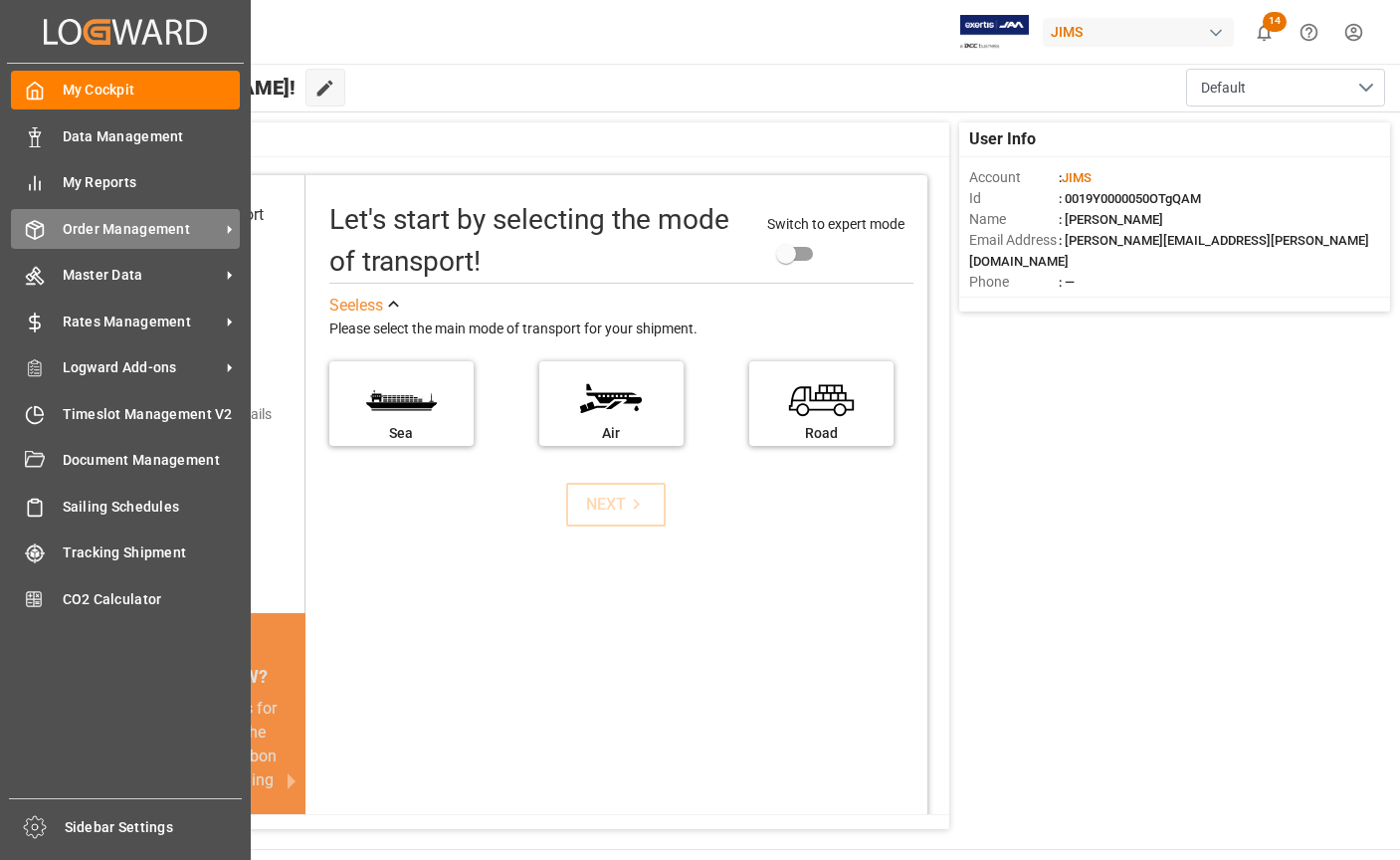 click on "Order Management" at bounding box center [141, 229] 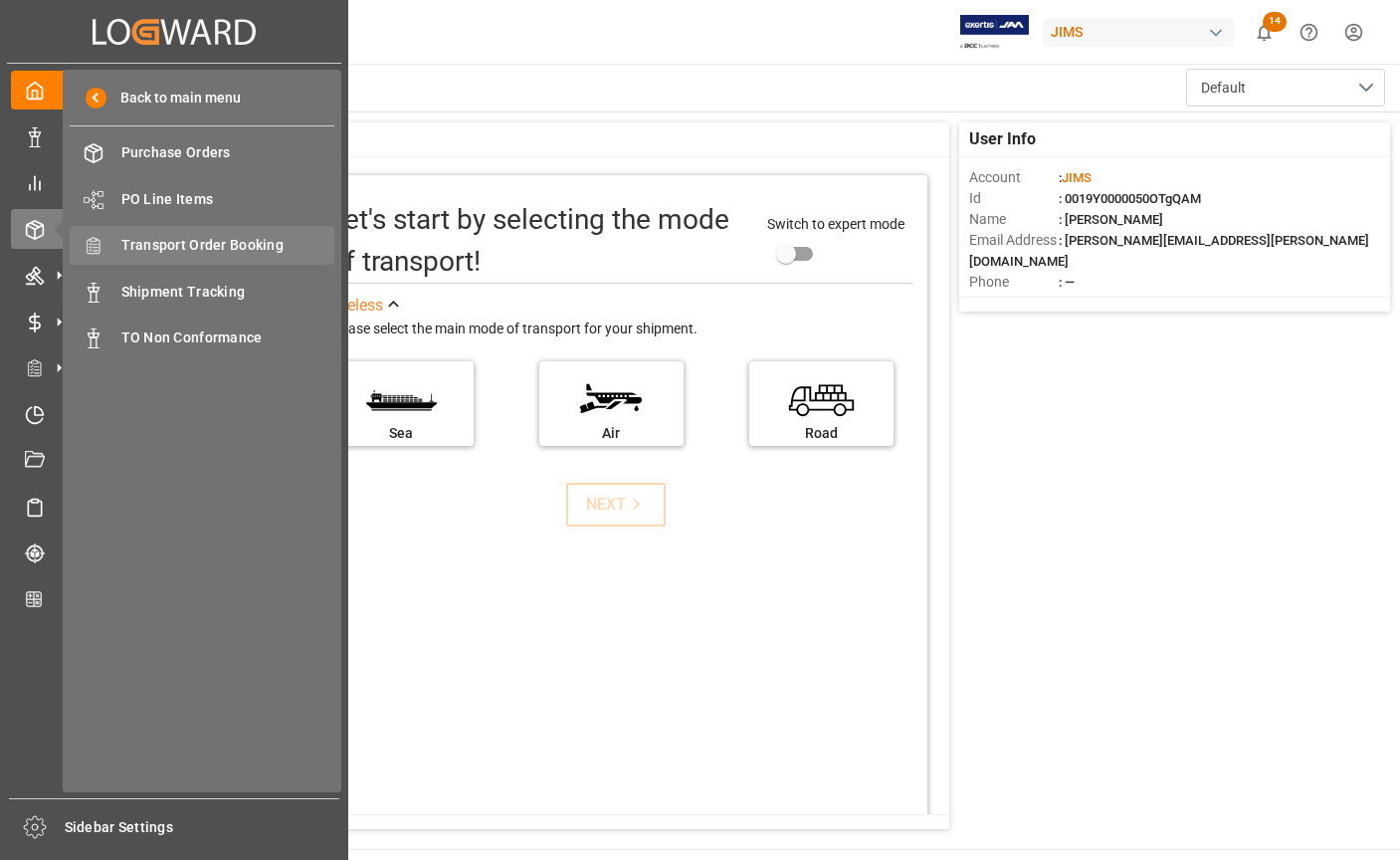 click on "Transport Order Booking" at bounding box center (228, 245) 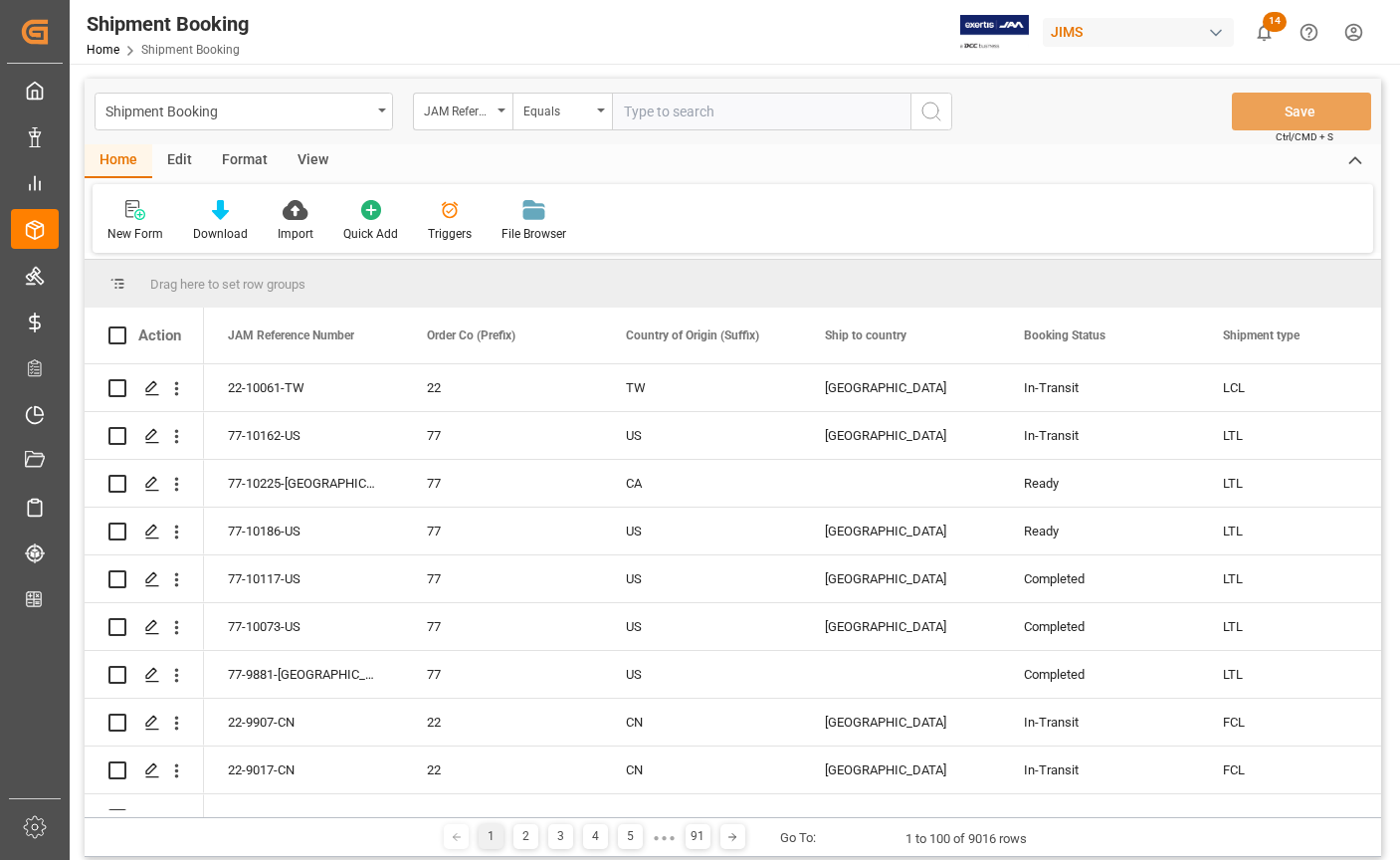 click at bounding box center [761, 111] 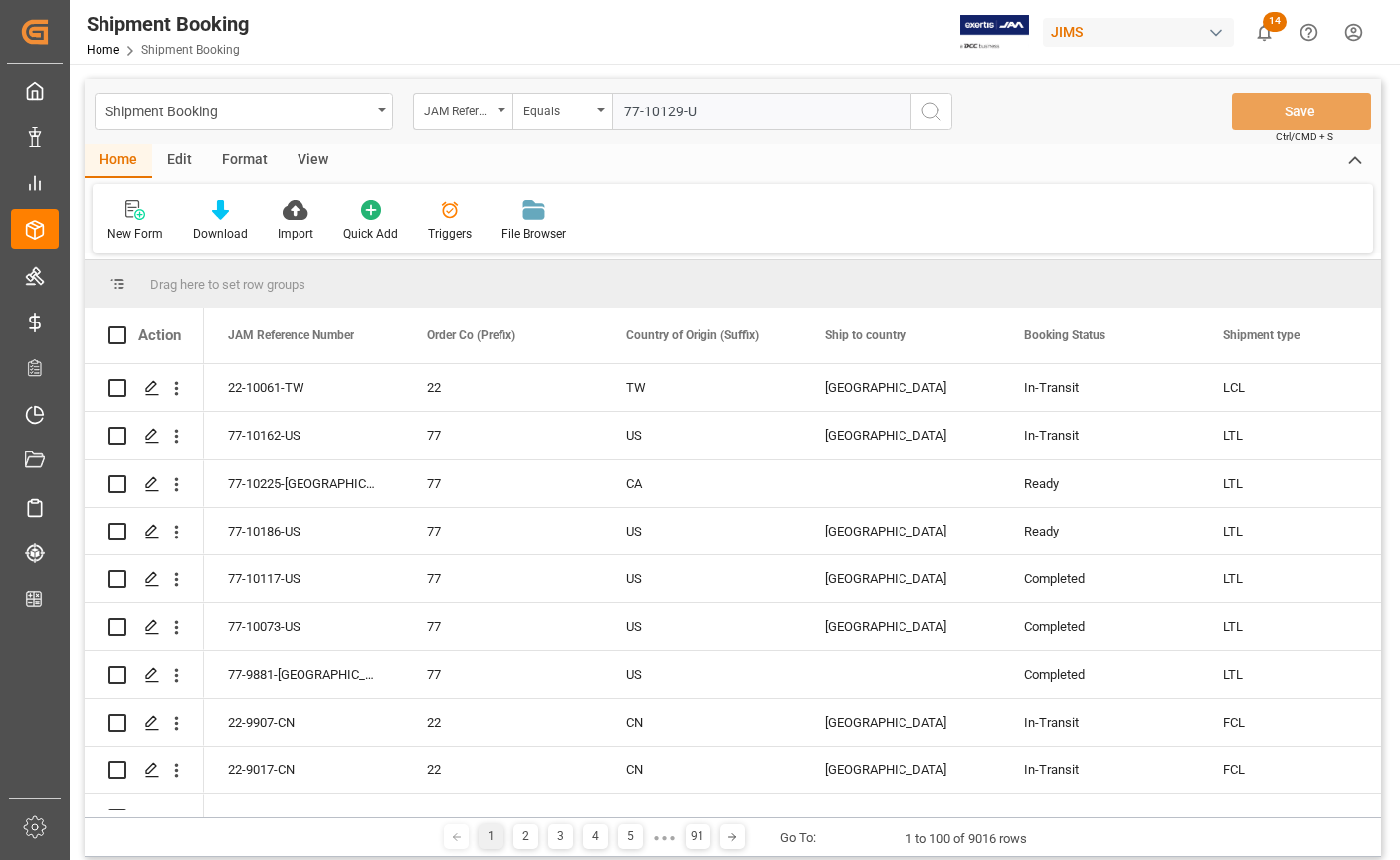 type on "77-10129-[GEOGRAPHIC_DATA]" 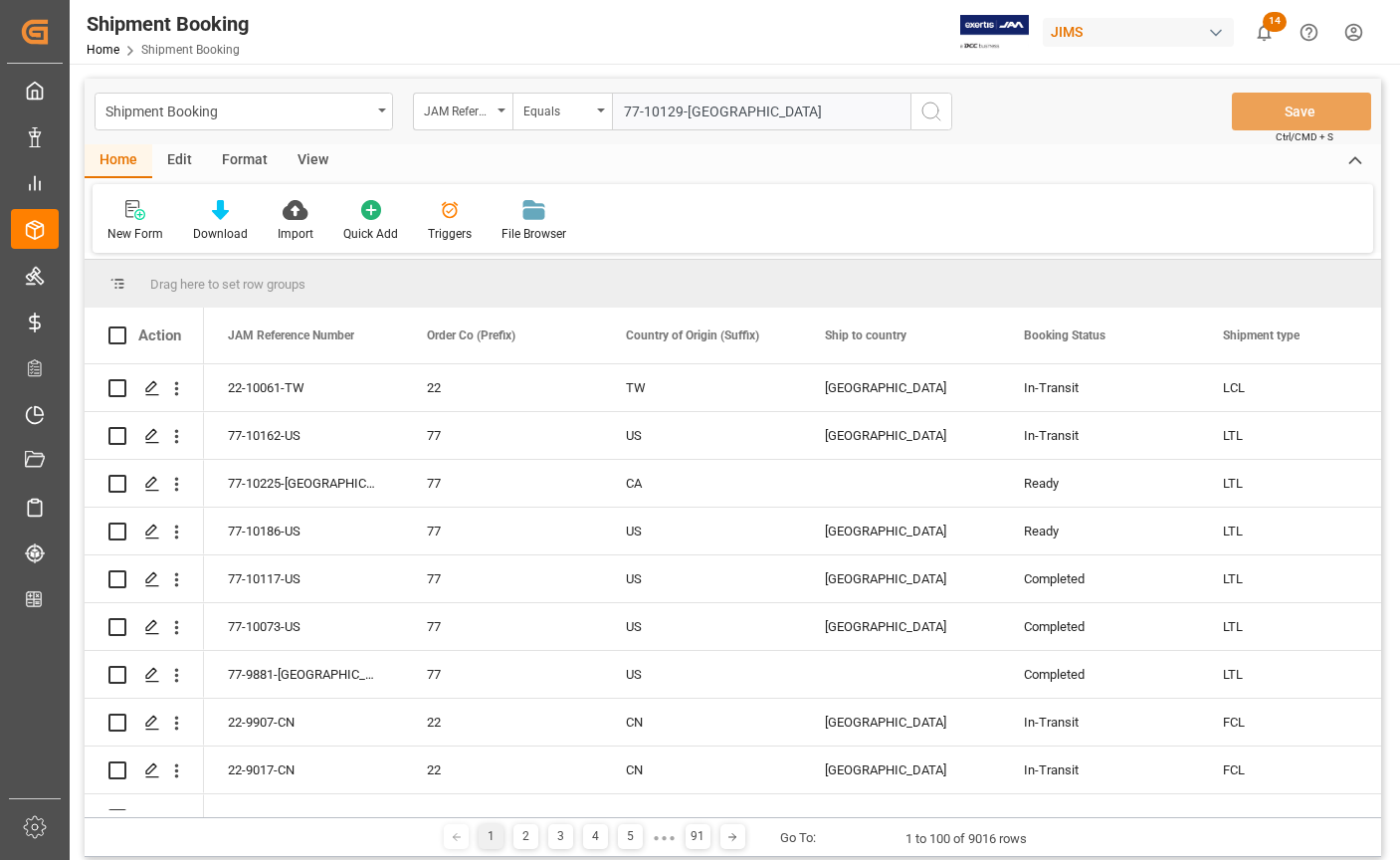 type 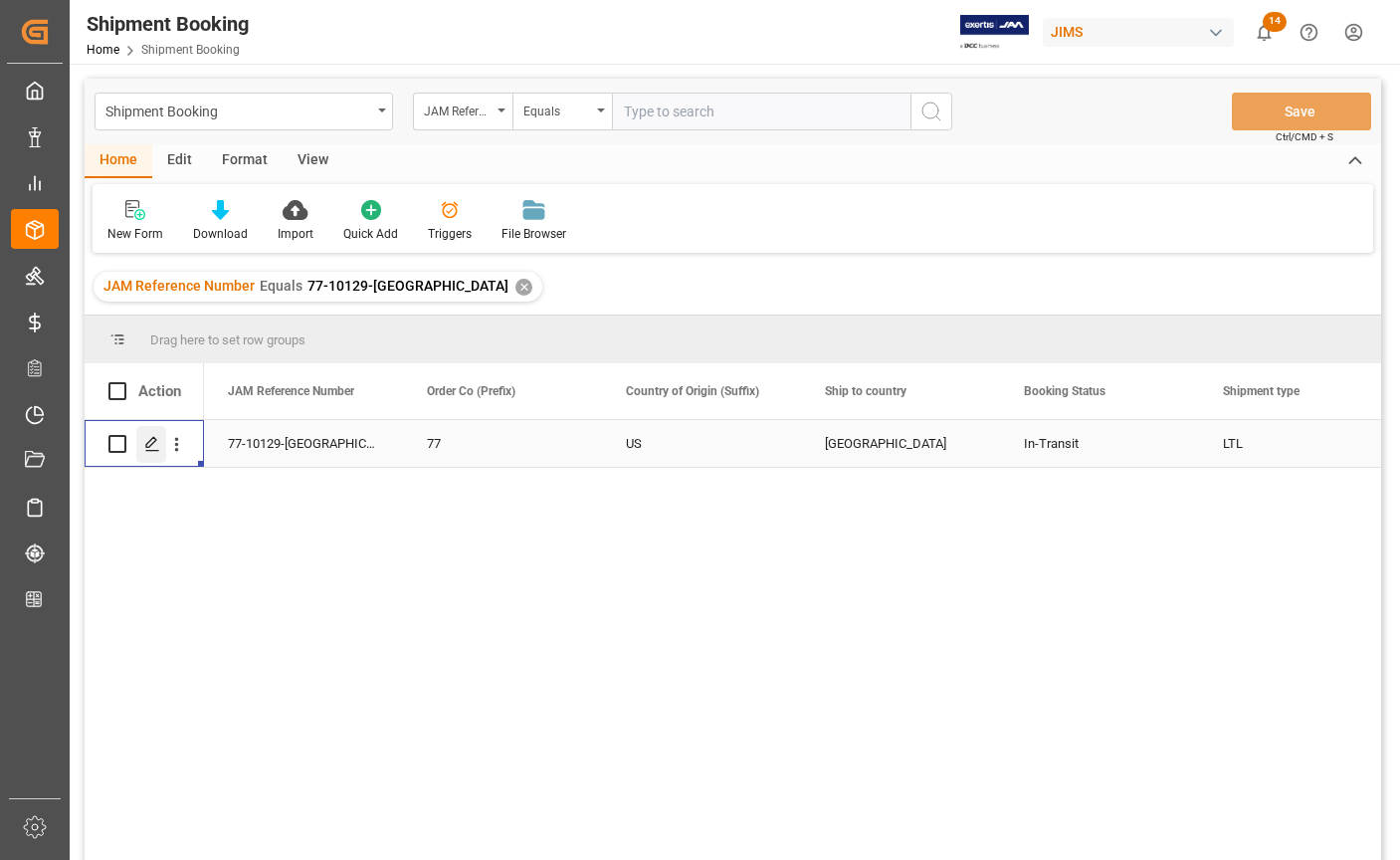 click 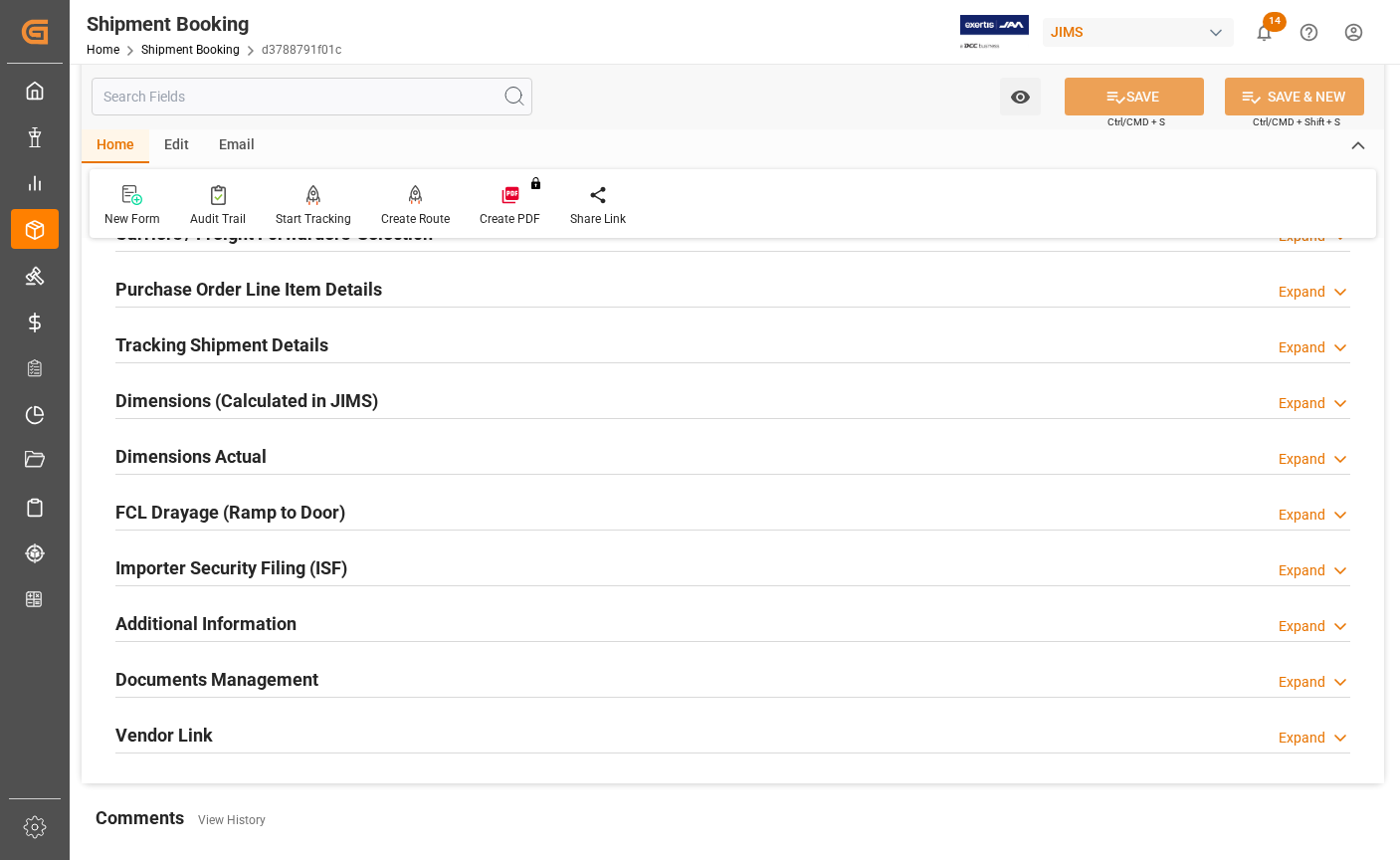 scroll, scrollTop: 100, scrollLeft: 0, axis: vertical 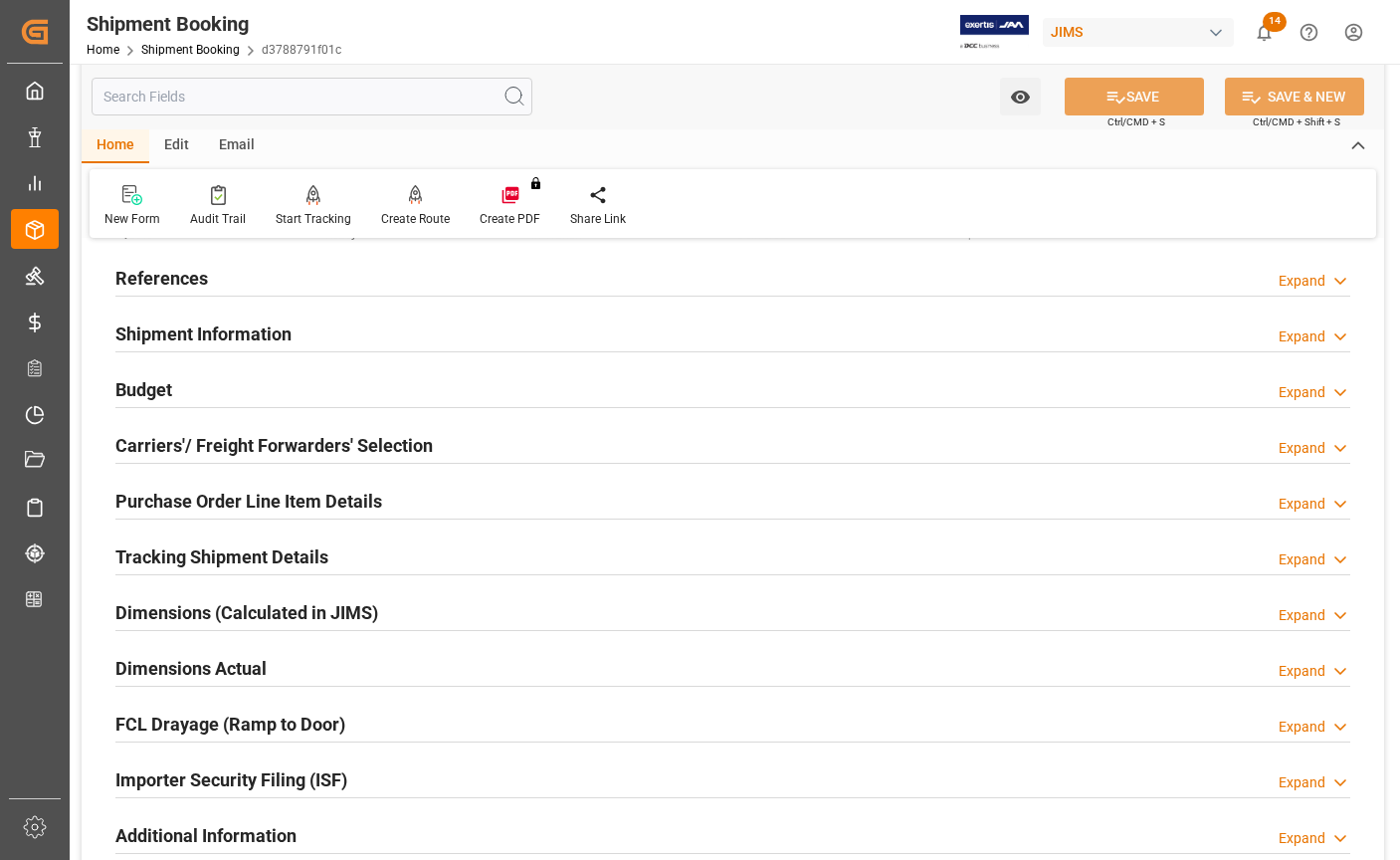 click on "Carriers'/ Freight Forwarders' Selection" at bounding box center [274, 445] 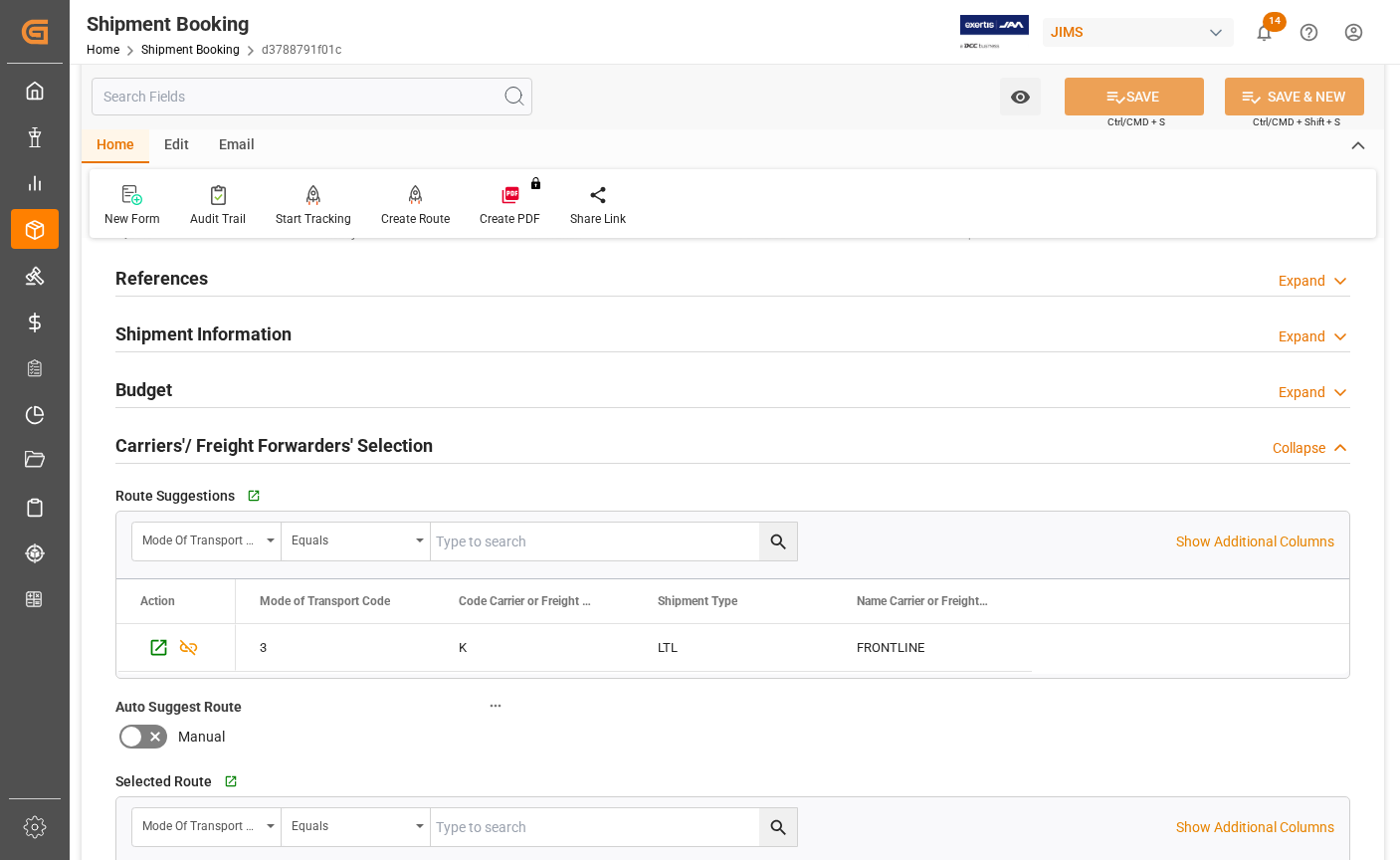 click on "Carriers'/ Freight Forwarders' Selection" at bounding box center [274, 445] 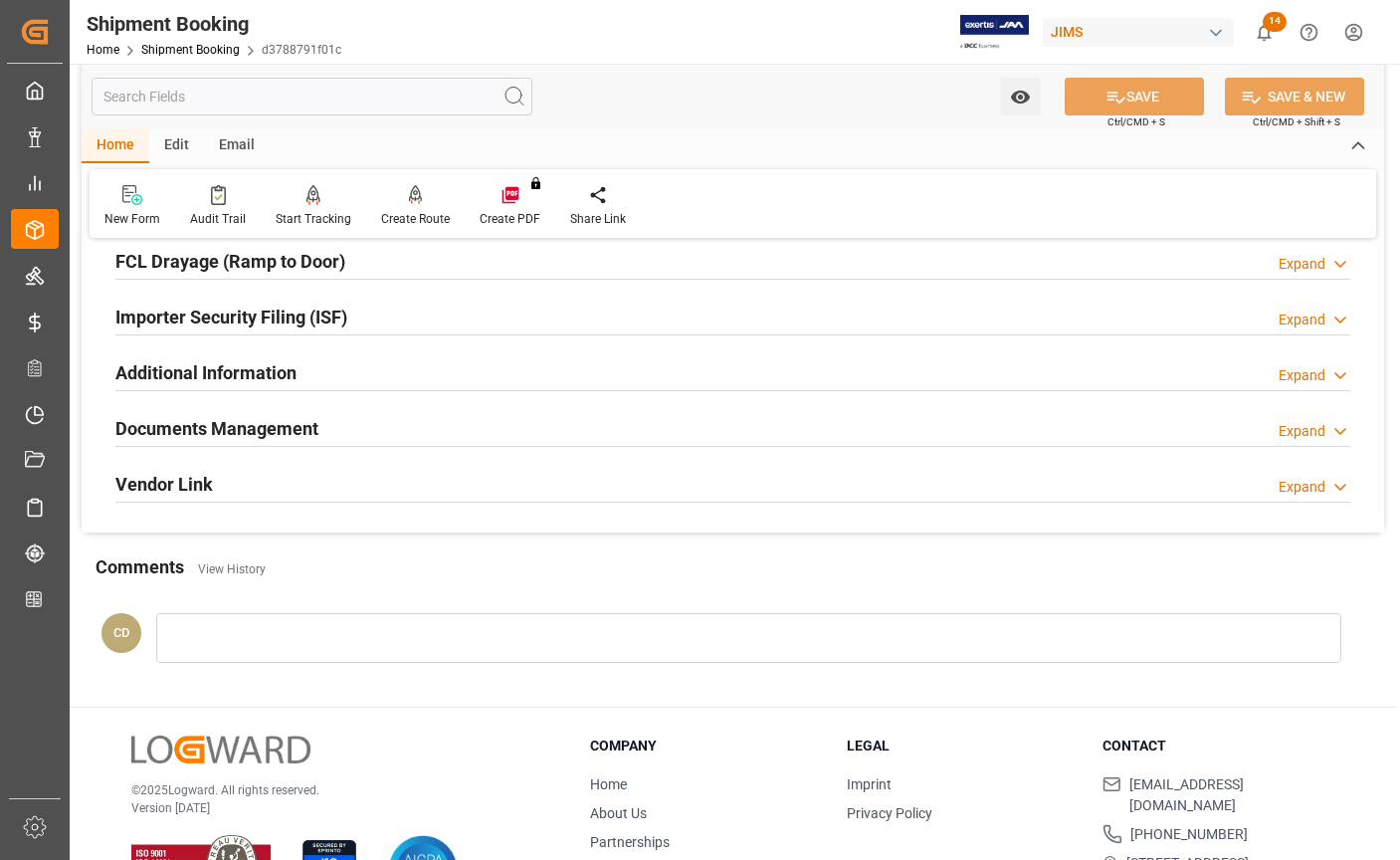 scroll, scrollTop: 597, scrollLeft: 0, axis: vertical 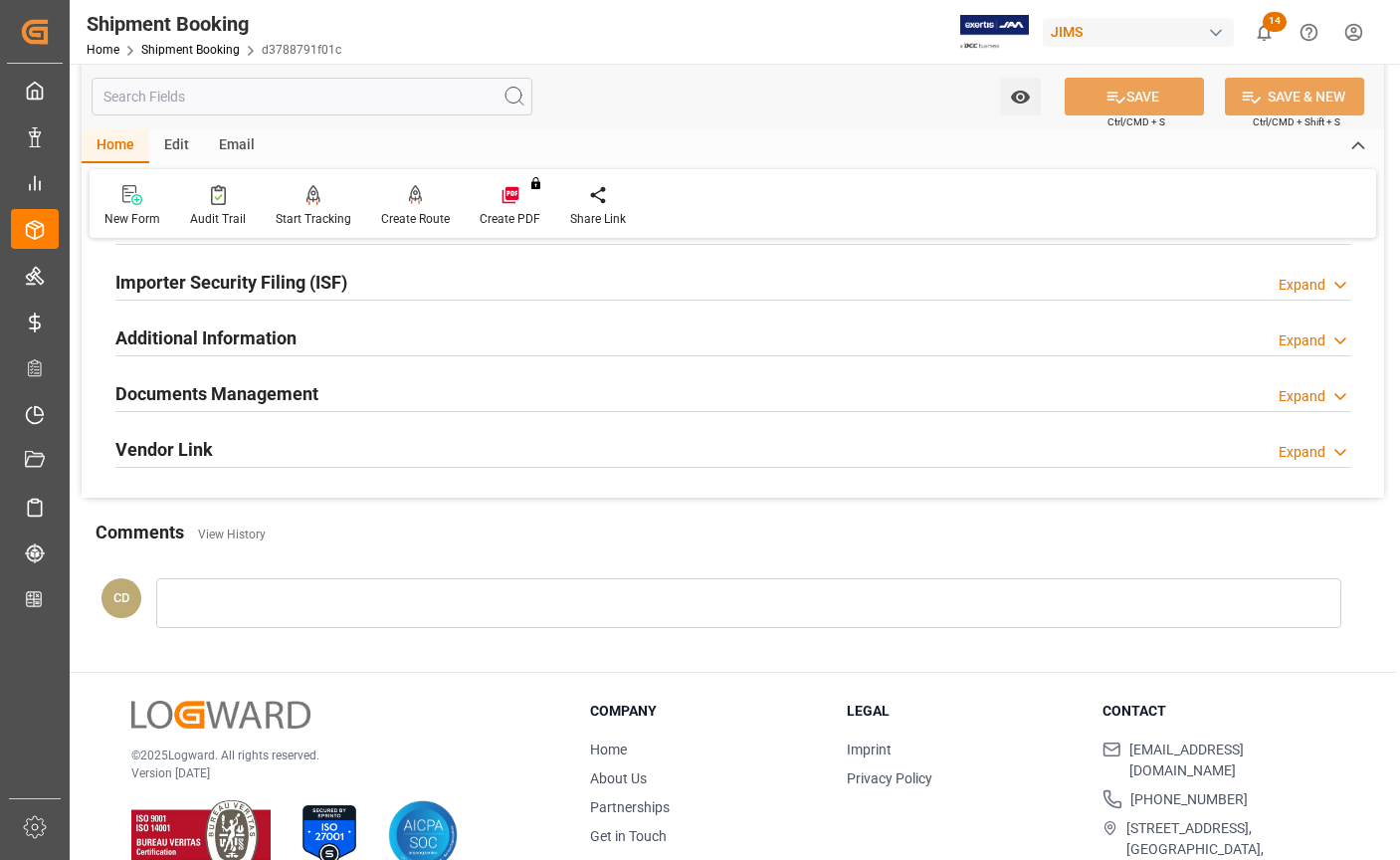 click on "Documents Management" at bounding box center [217, 393] 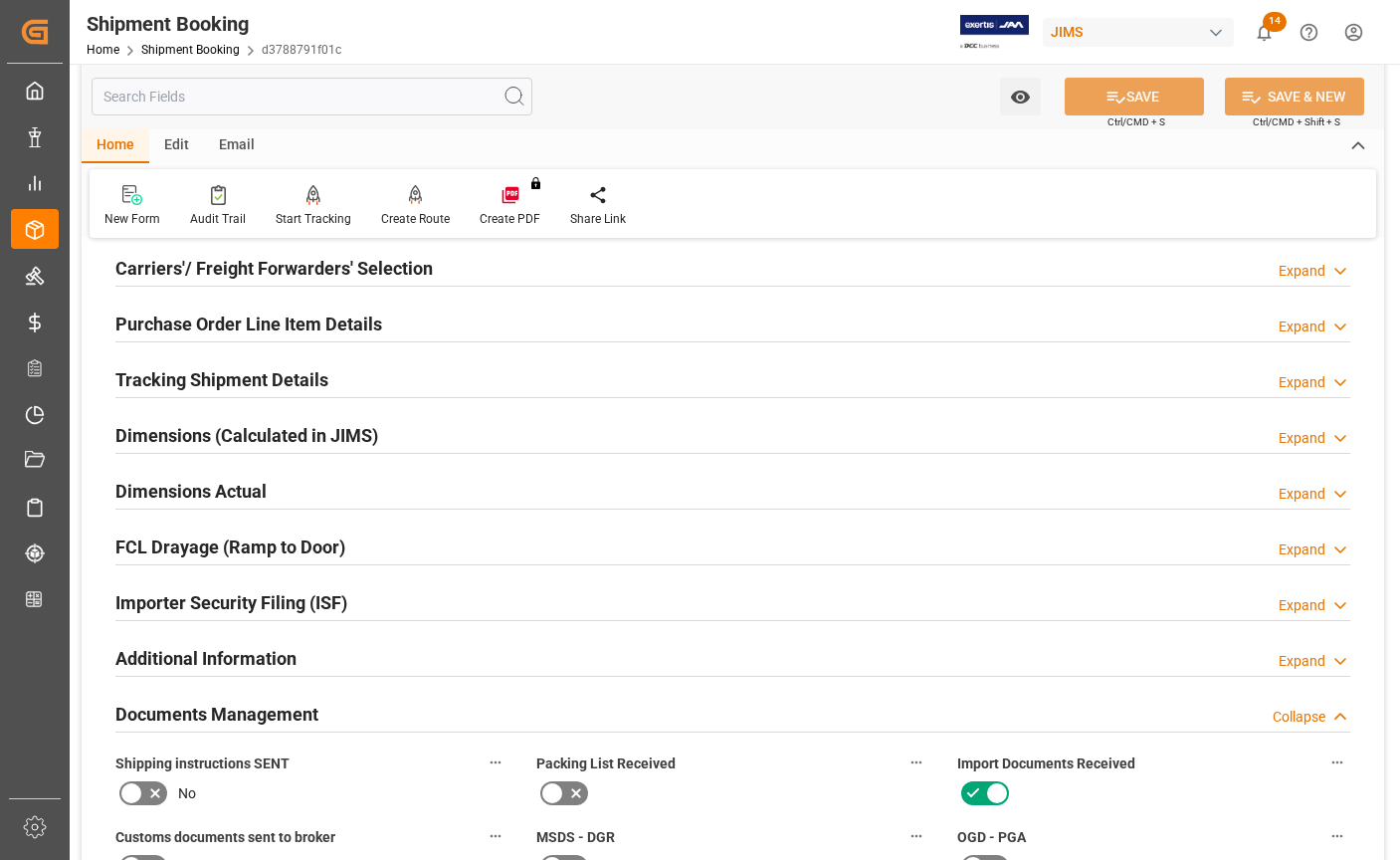 scroll, scrollTop: 199, scrollLeft: 0, axis: vertical 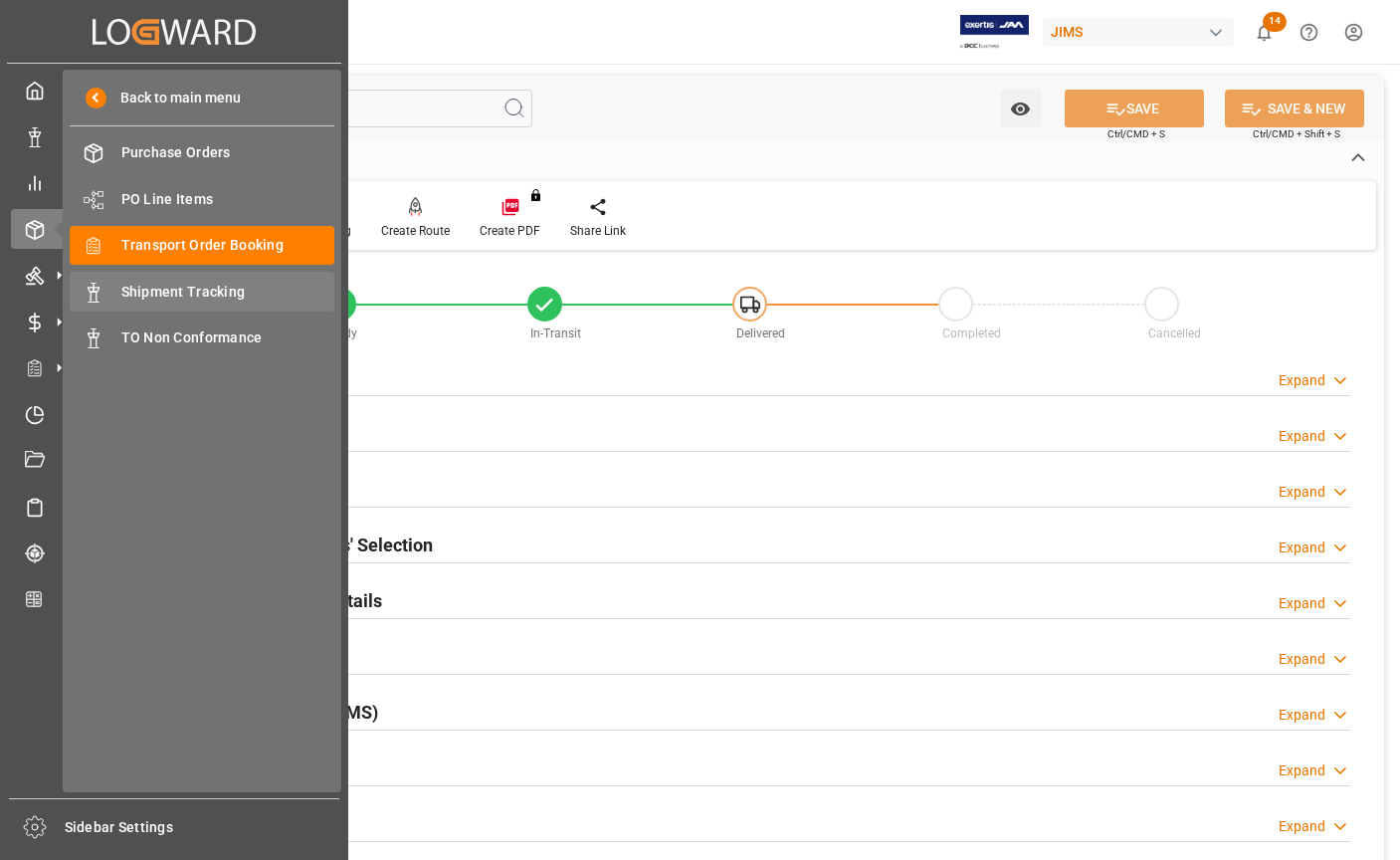 click on "Shipment Tracking" at bounding box center [228, 292] 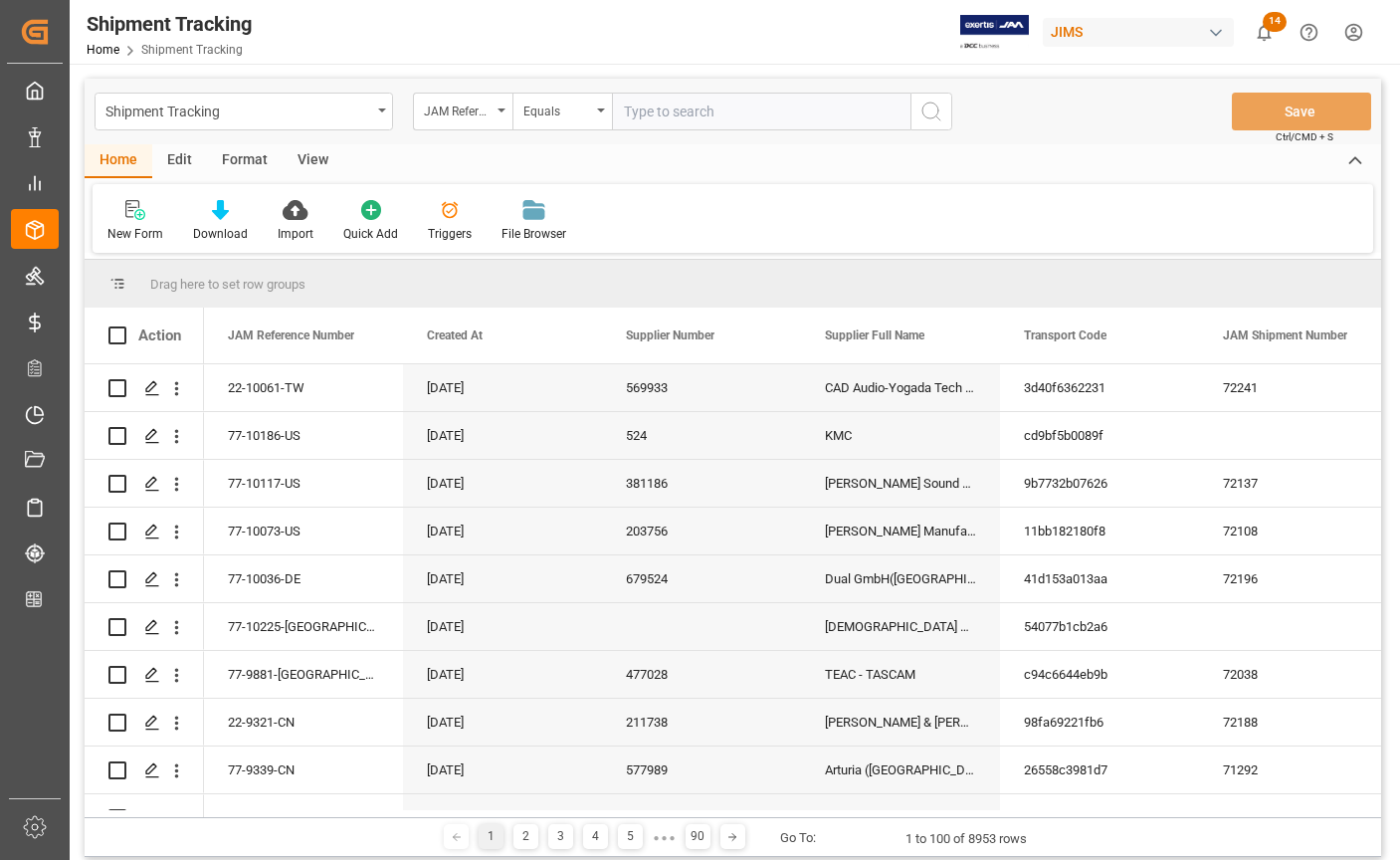 click at bounding box center [761, 111] 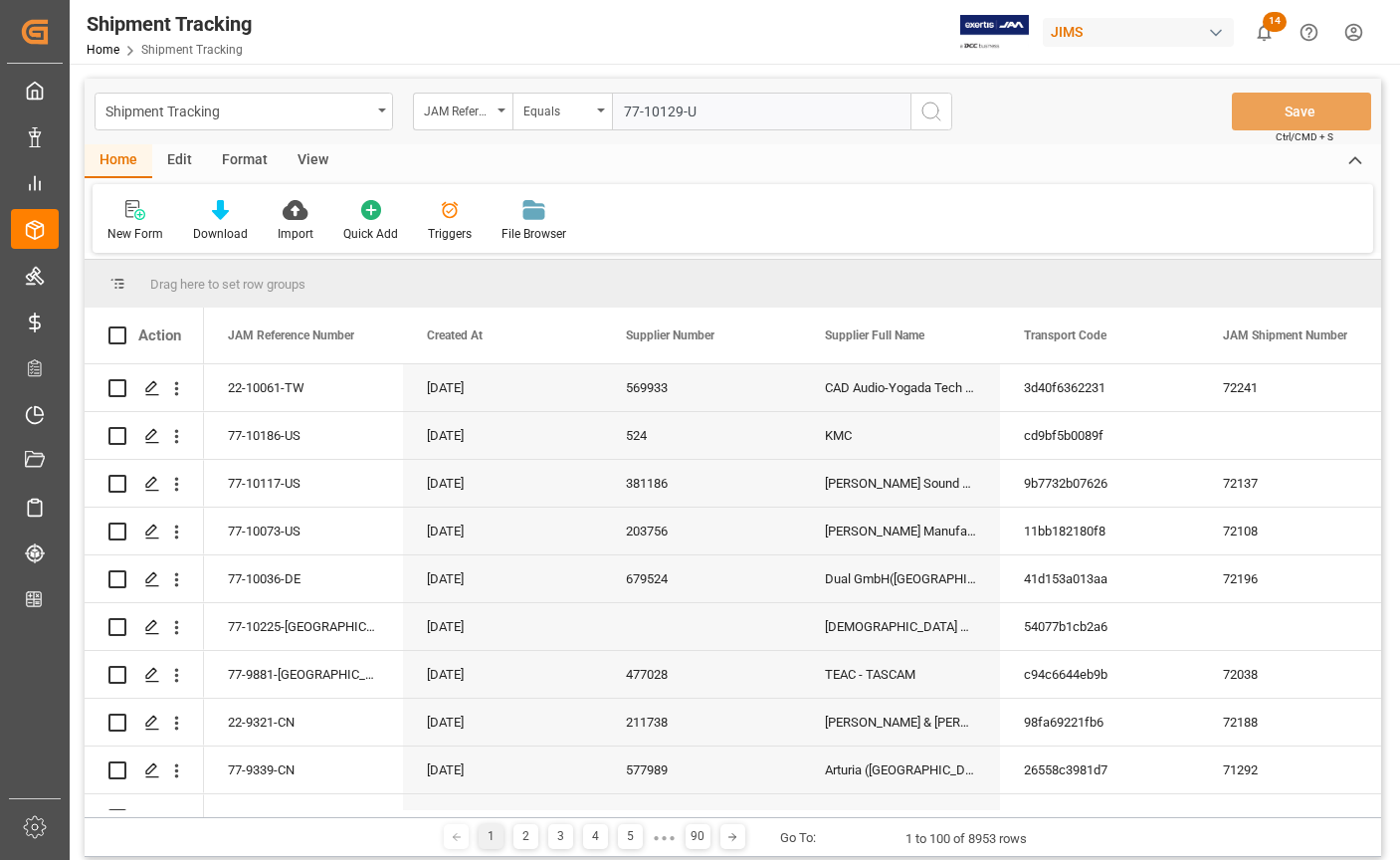 type on "77-10129-[GEOGRAPHIC_DATA]" 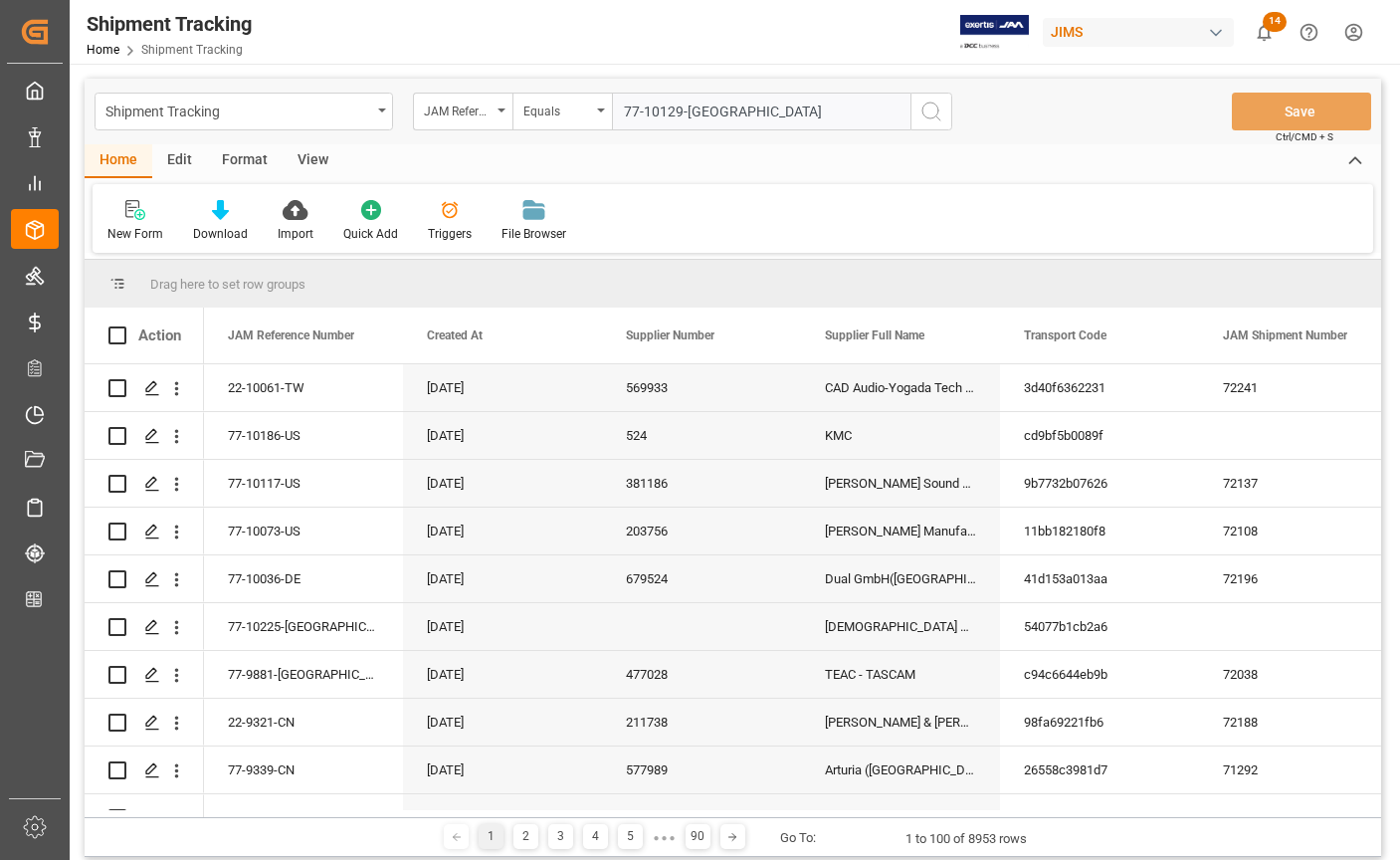 type 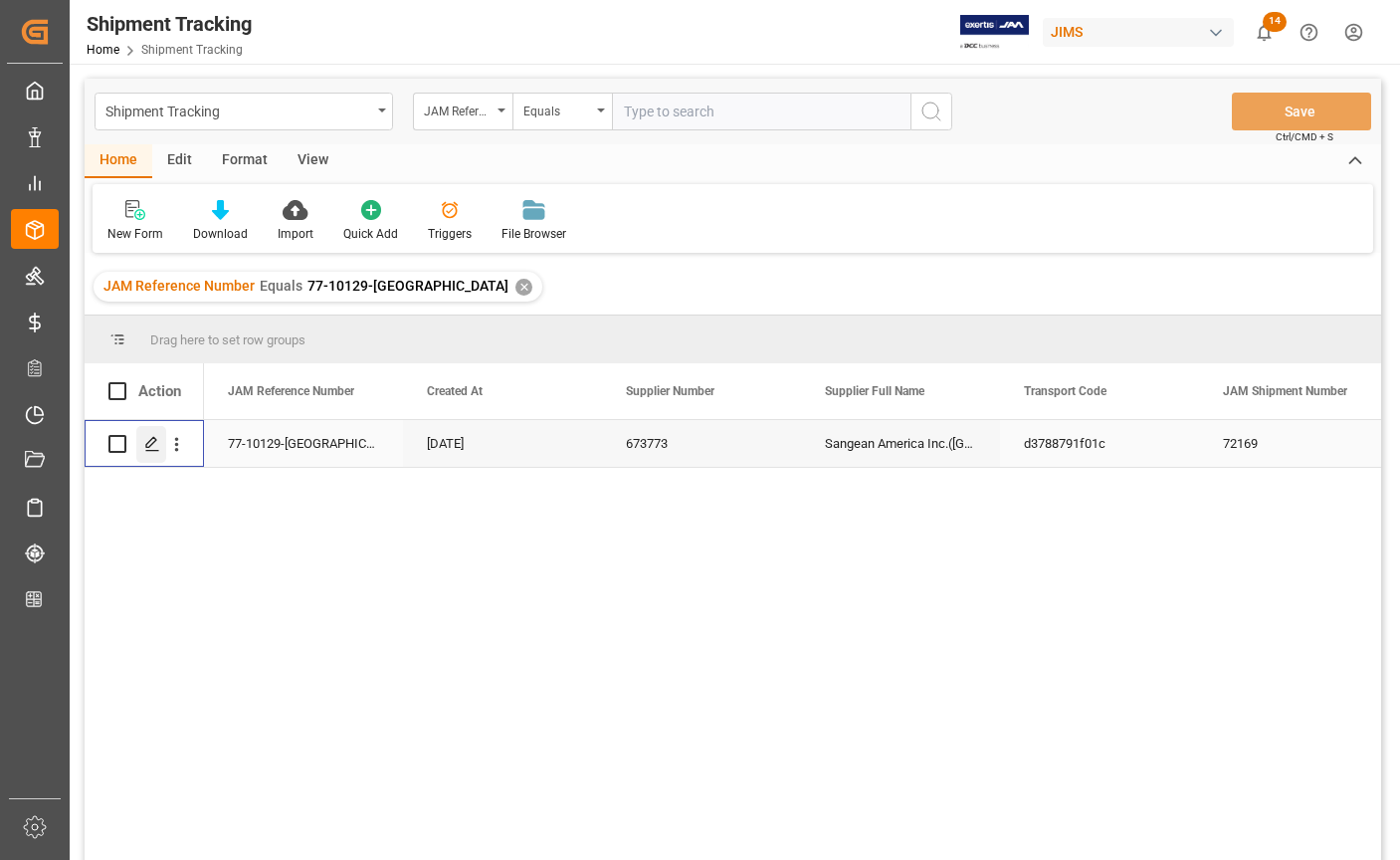 click 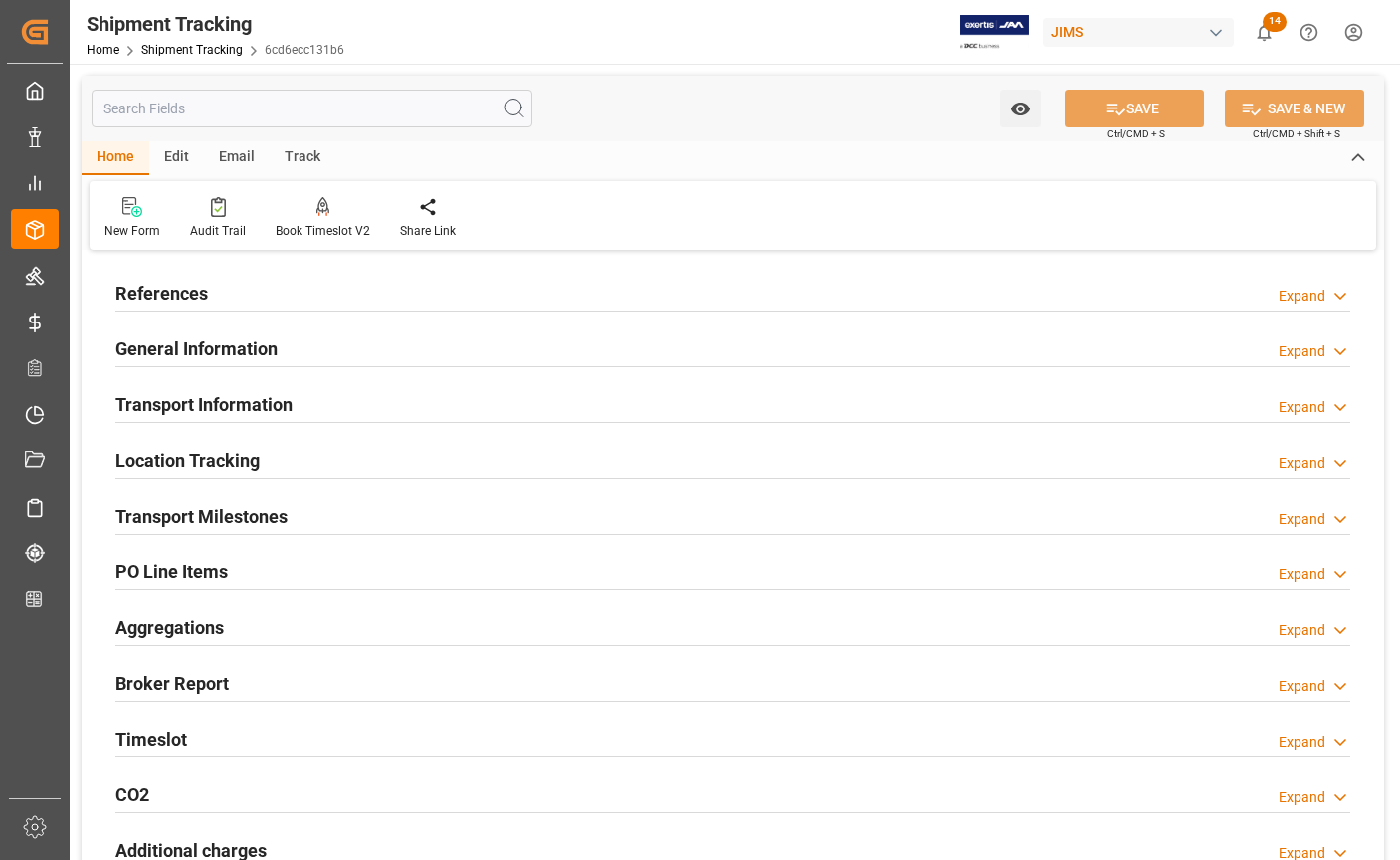 type on "[DATE] 00:00" 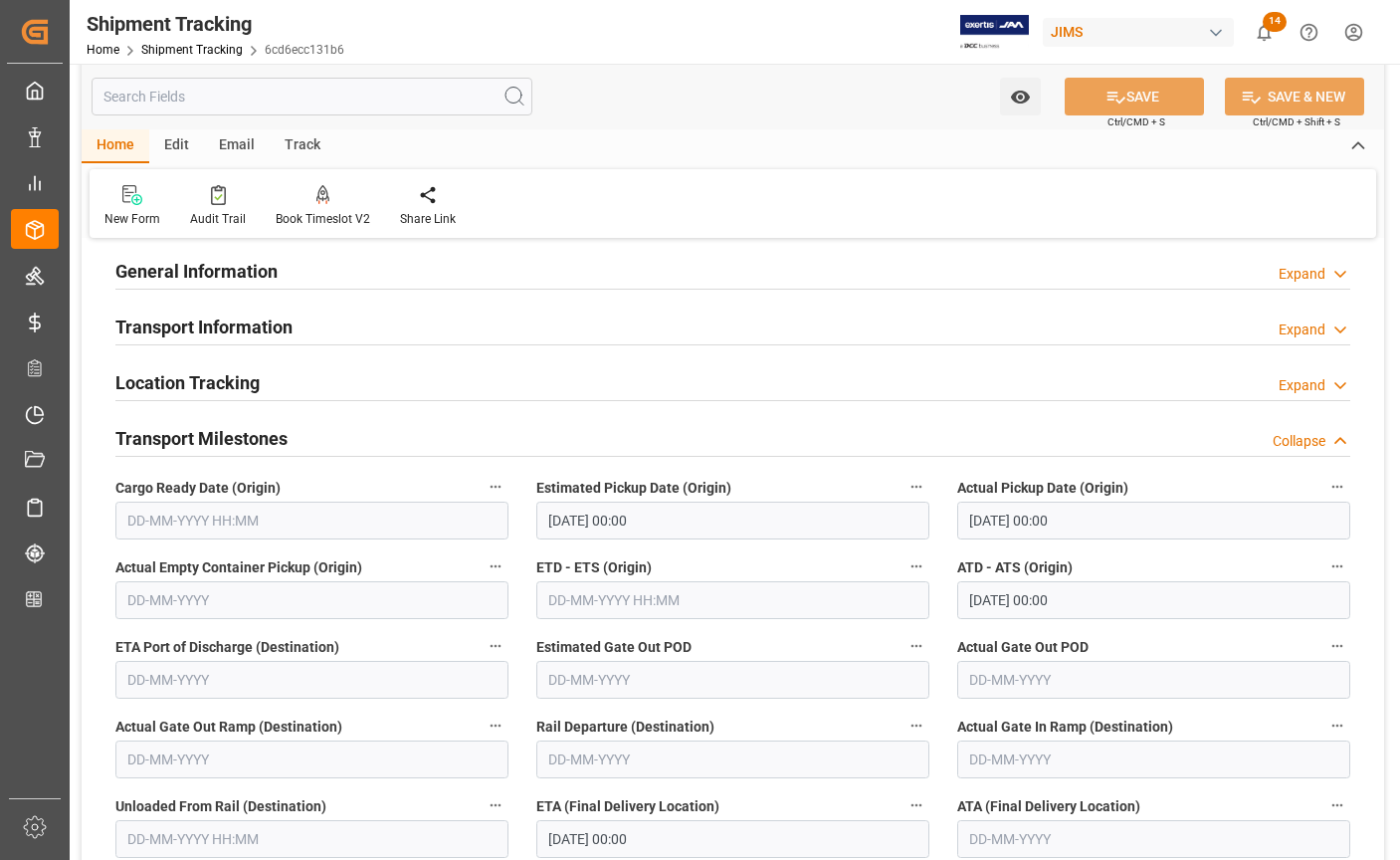 scroll, scrollTop: 199, scrollLeft: 0, axis: vertical 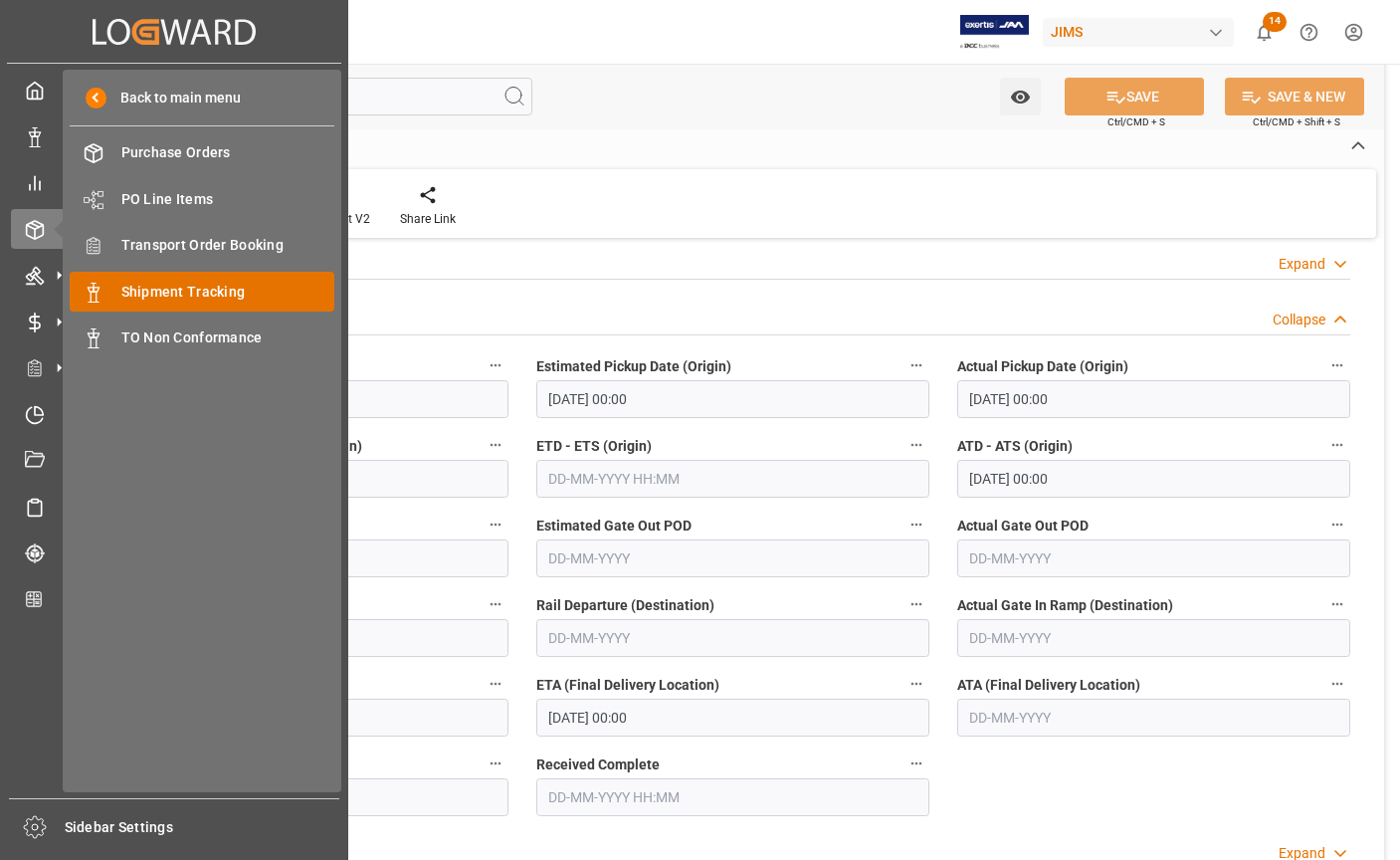 click on "Shipment Tracking" at bounding box center (228, 292) 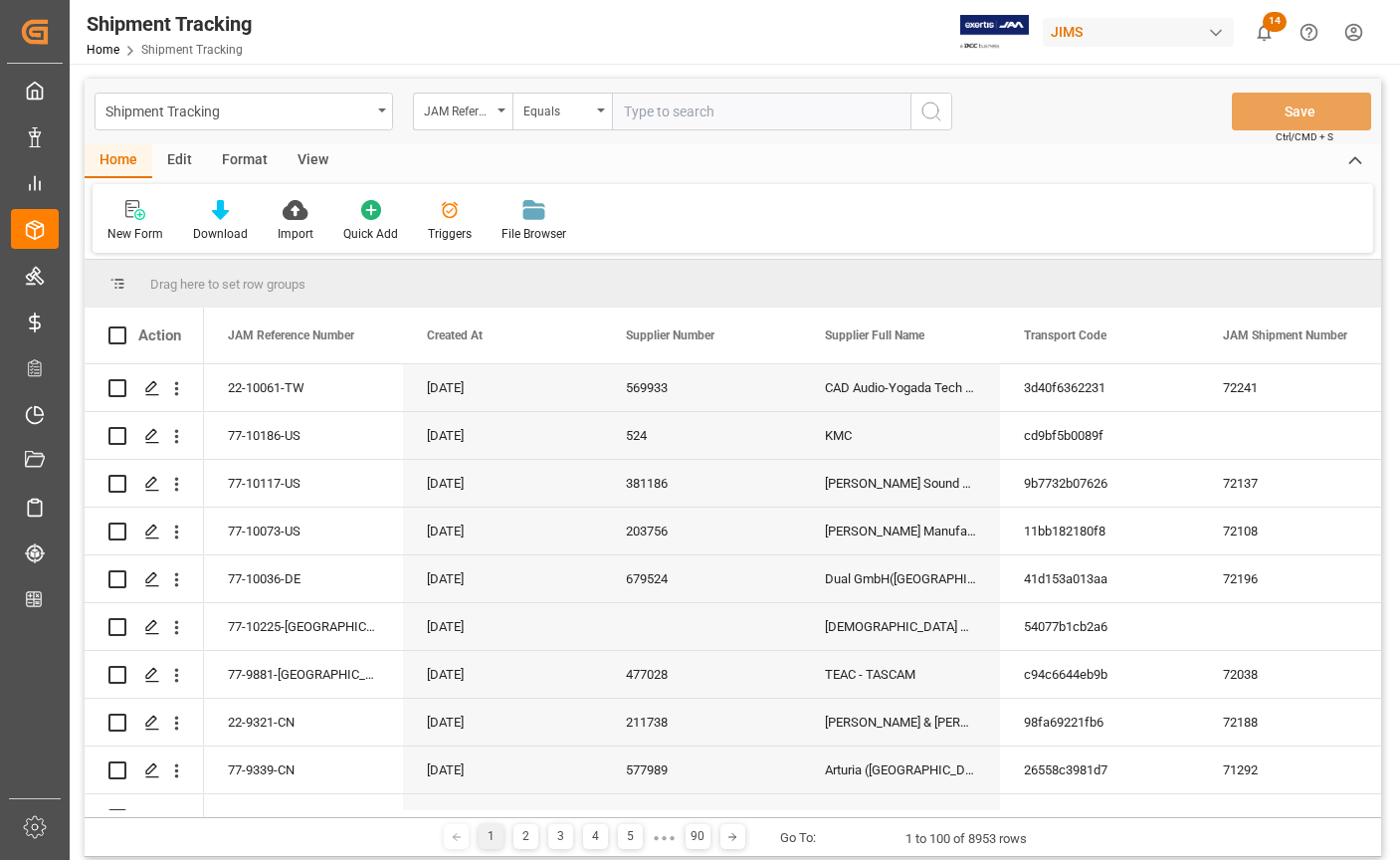 click at bounding box center [761, 111] 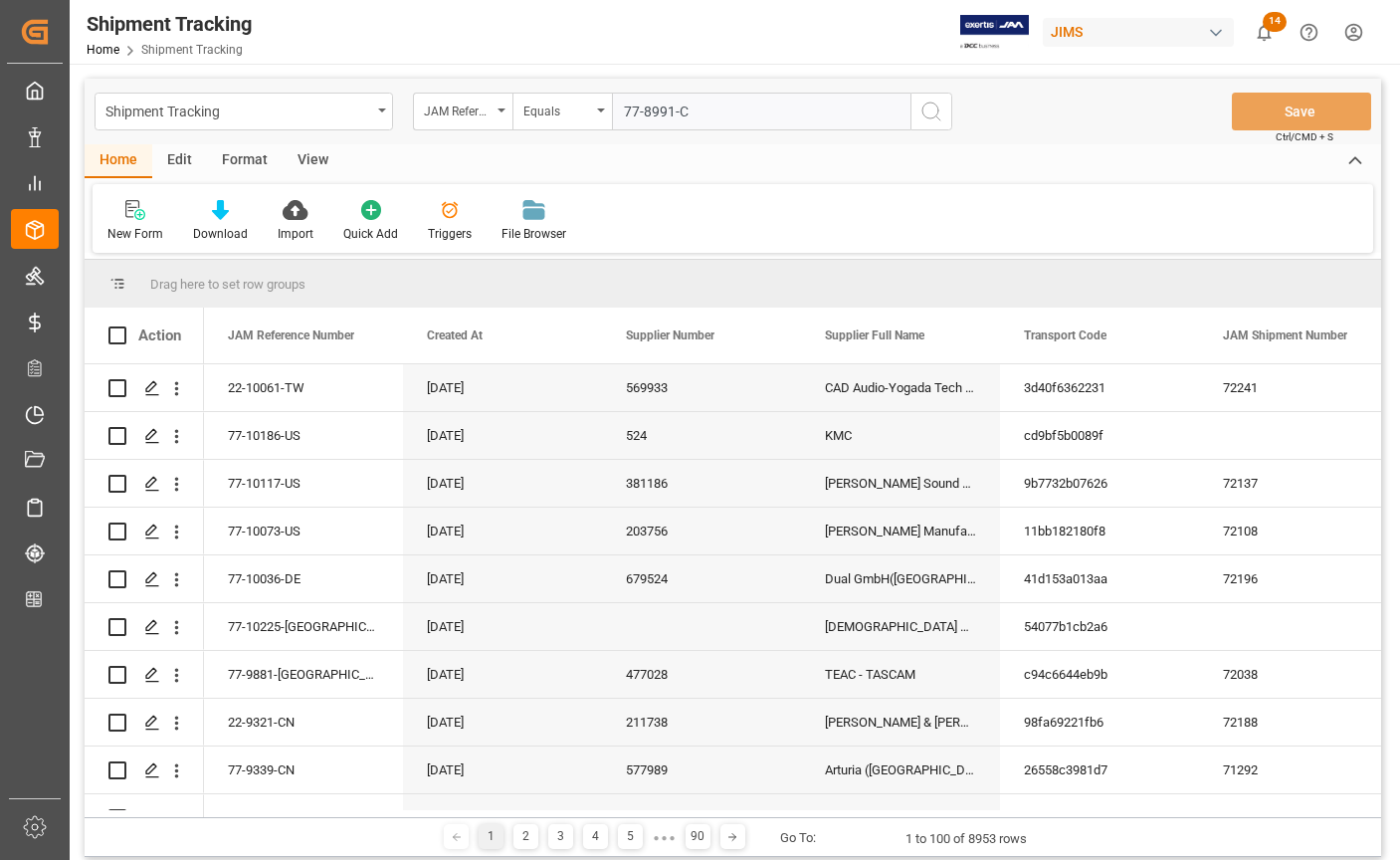 type on "77-8991-CN" 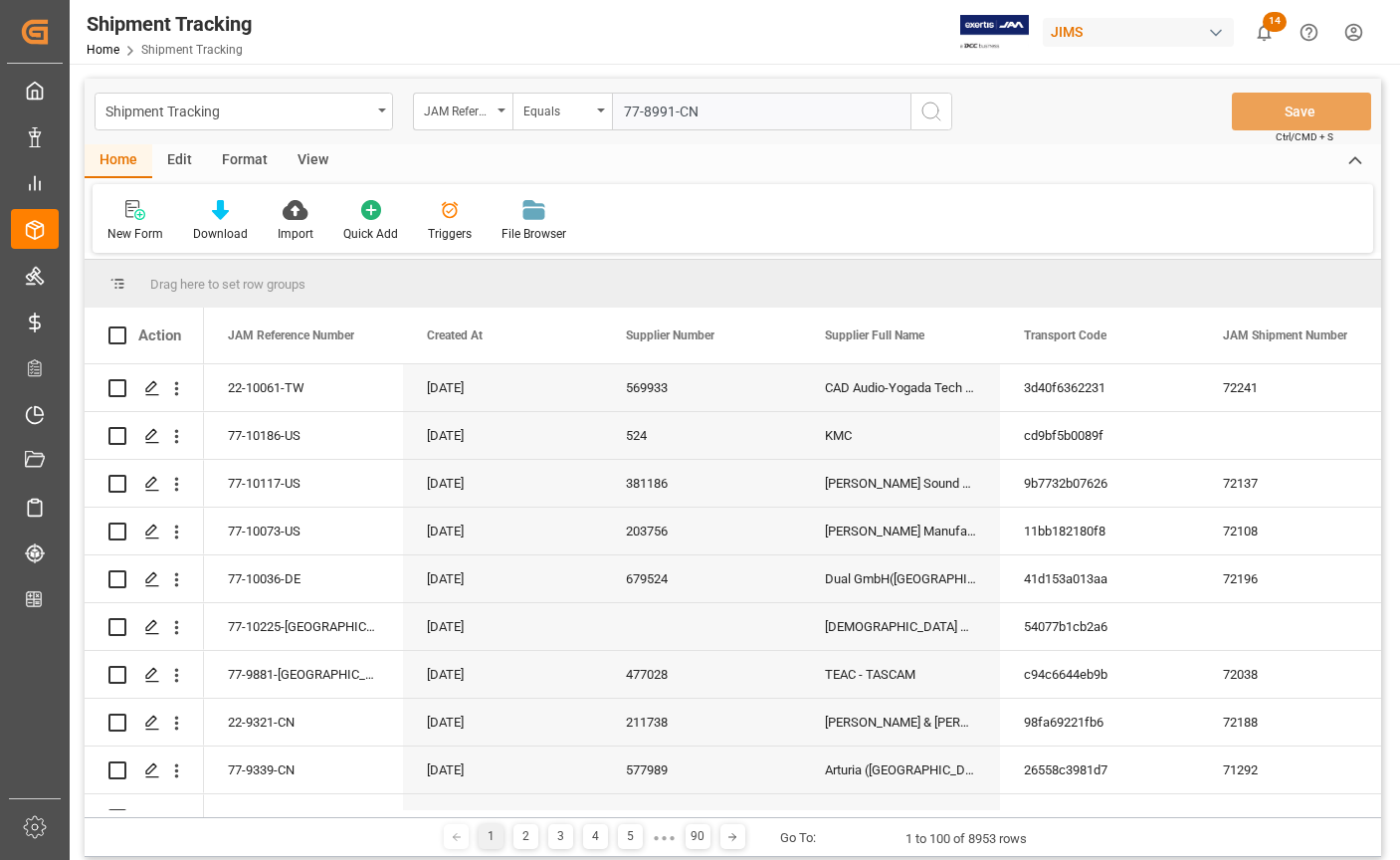 type 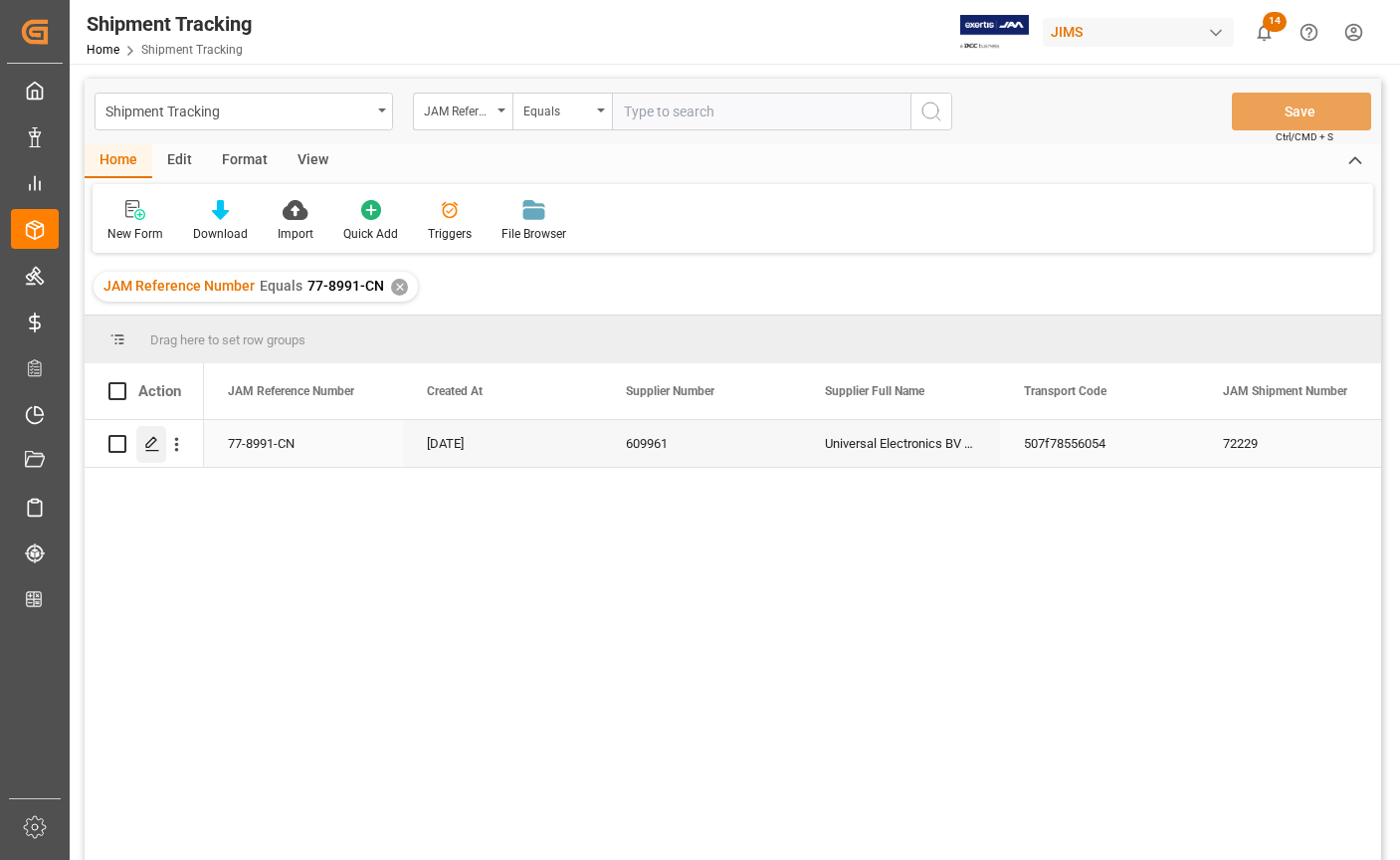 click 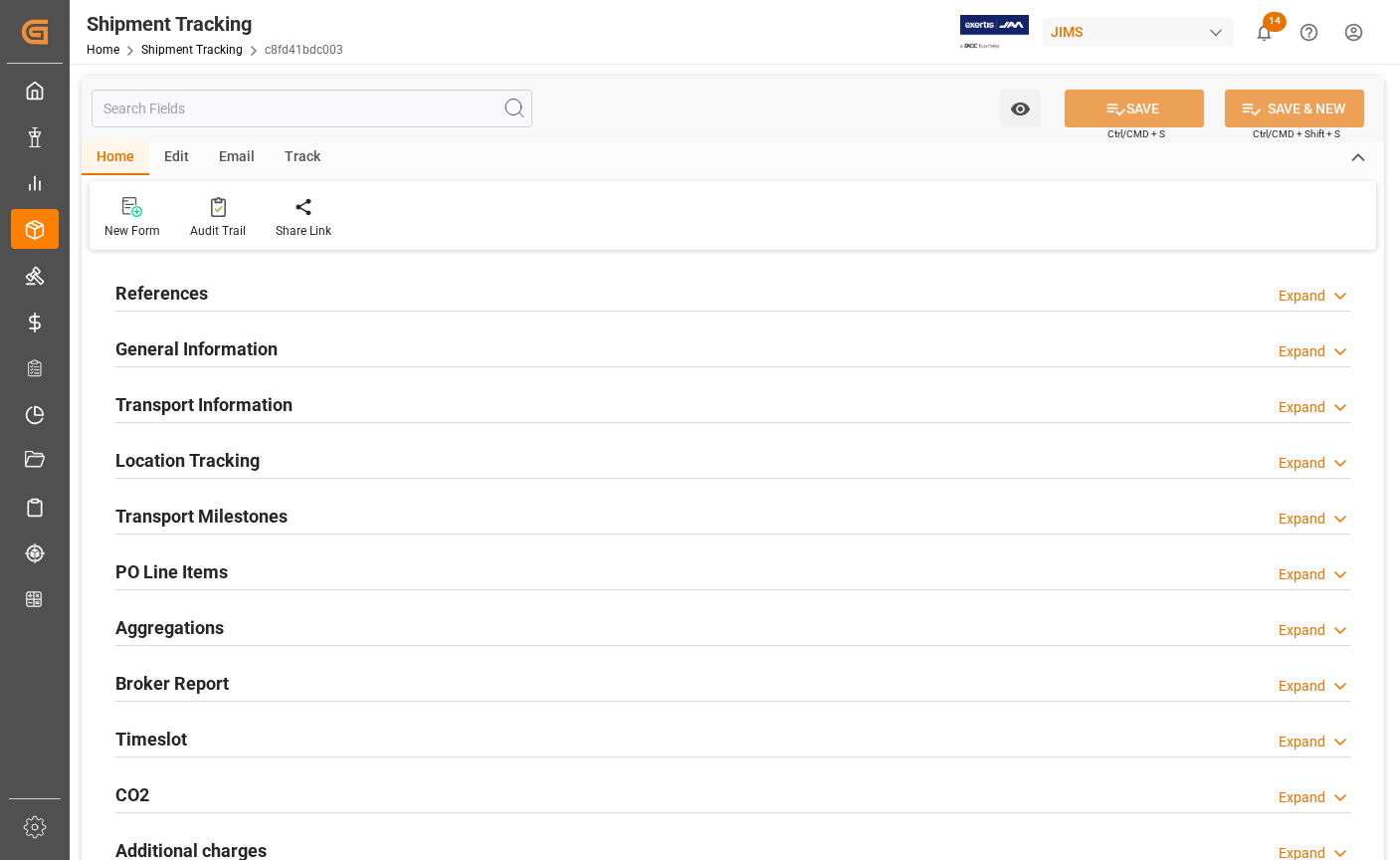 type on "13-06-2025 00:00" 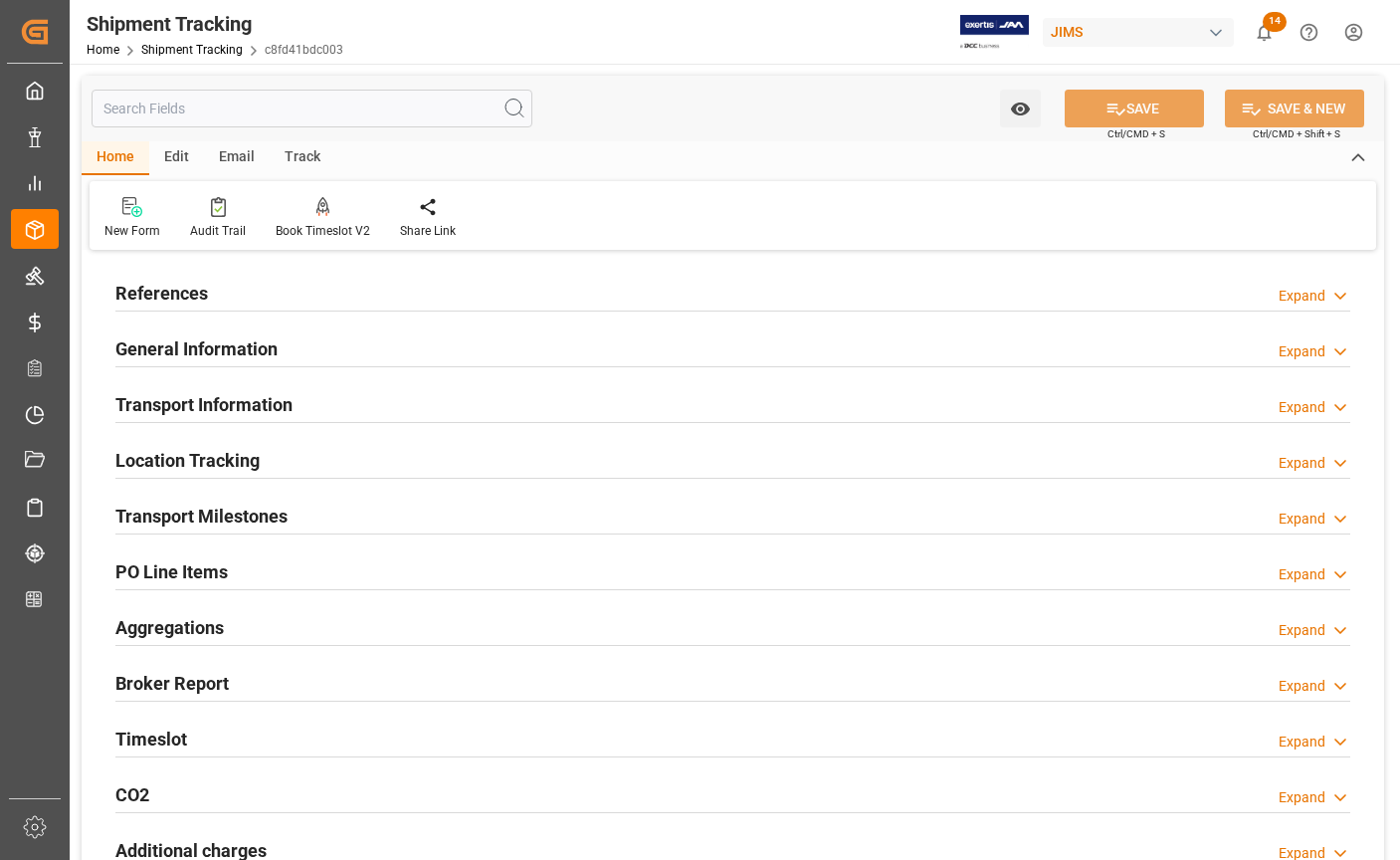click on "Transport Milestones" at bounding box center (201, 516) 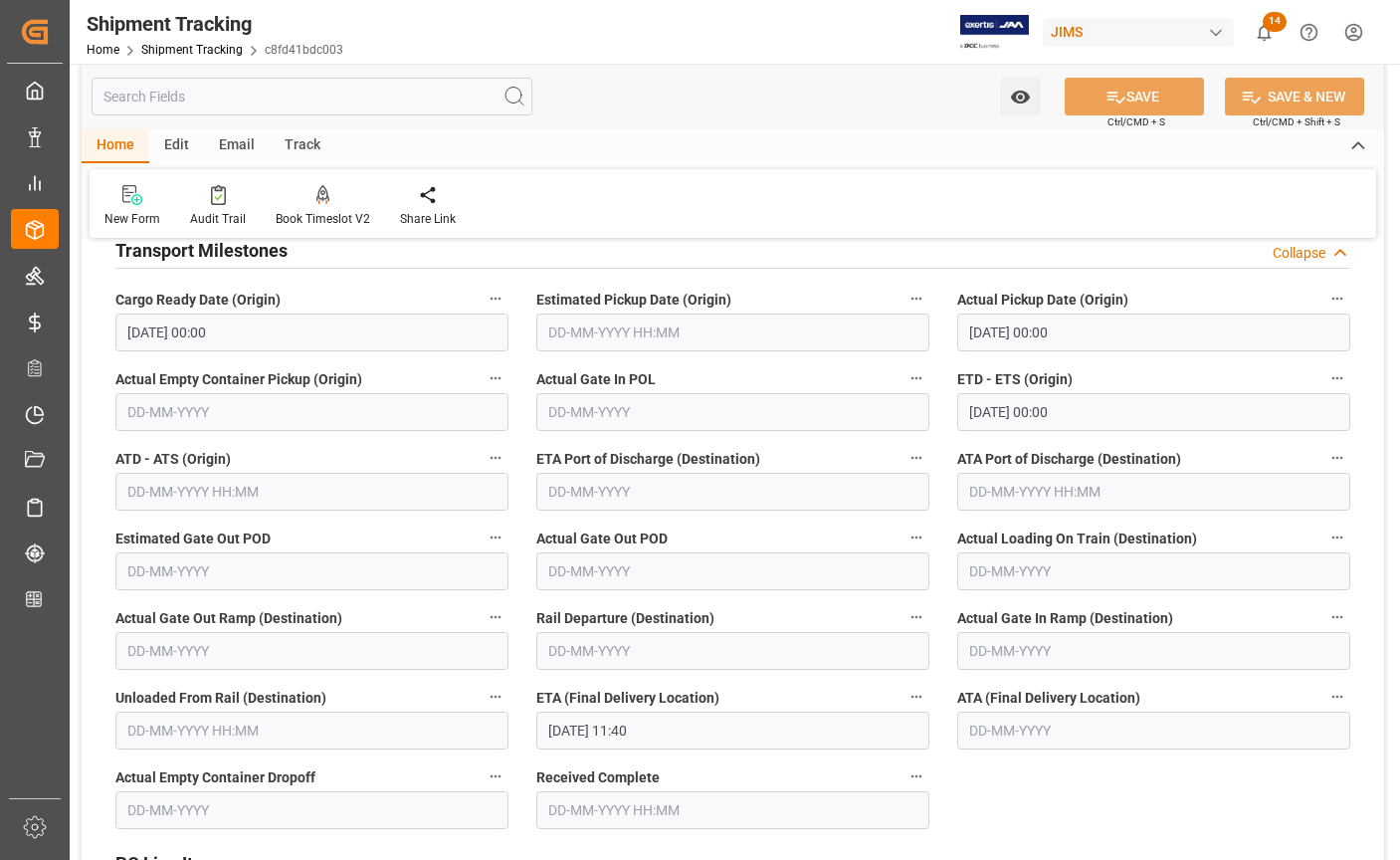scroll, scrollTop: 398, scrollLeft: 0, axis: vertical 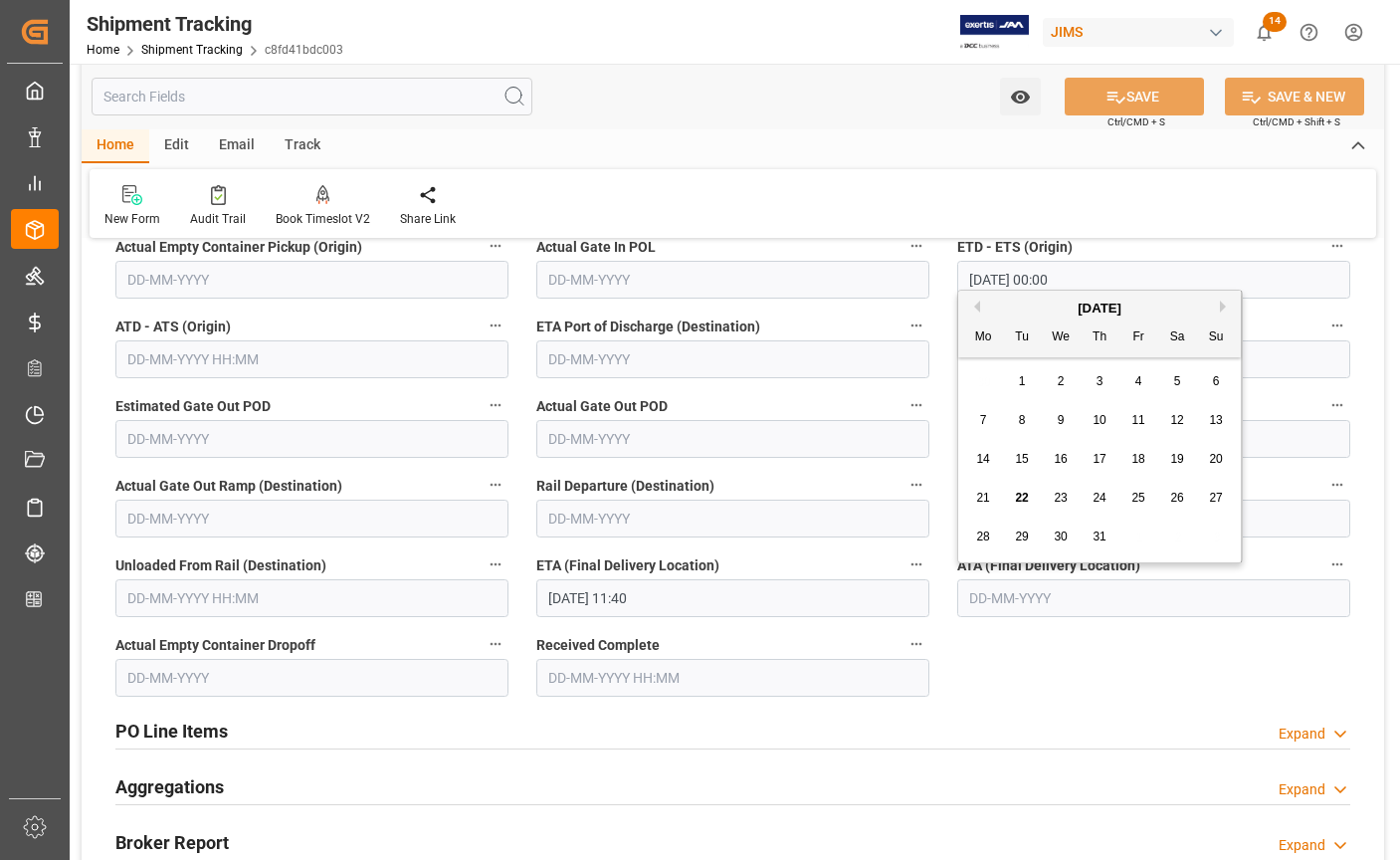 click at bounding box center (1153, 598) 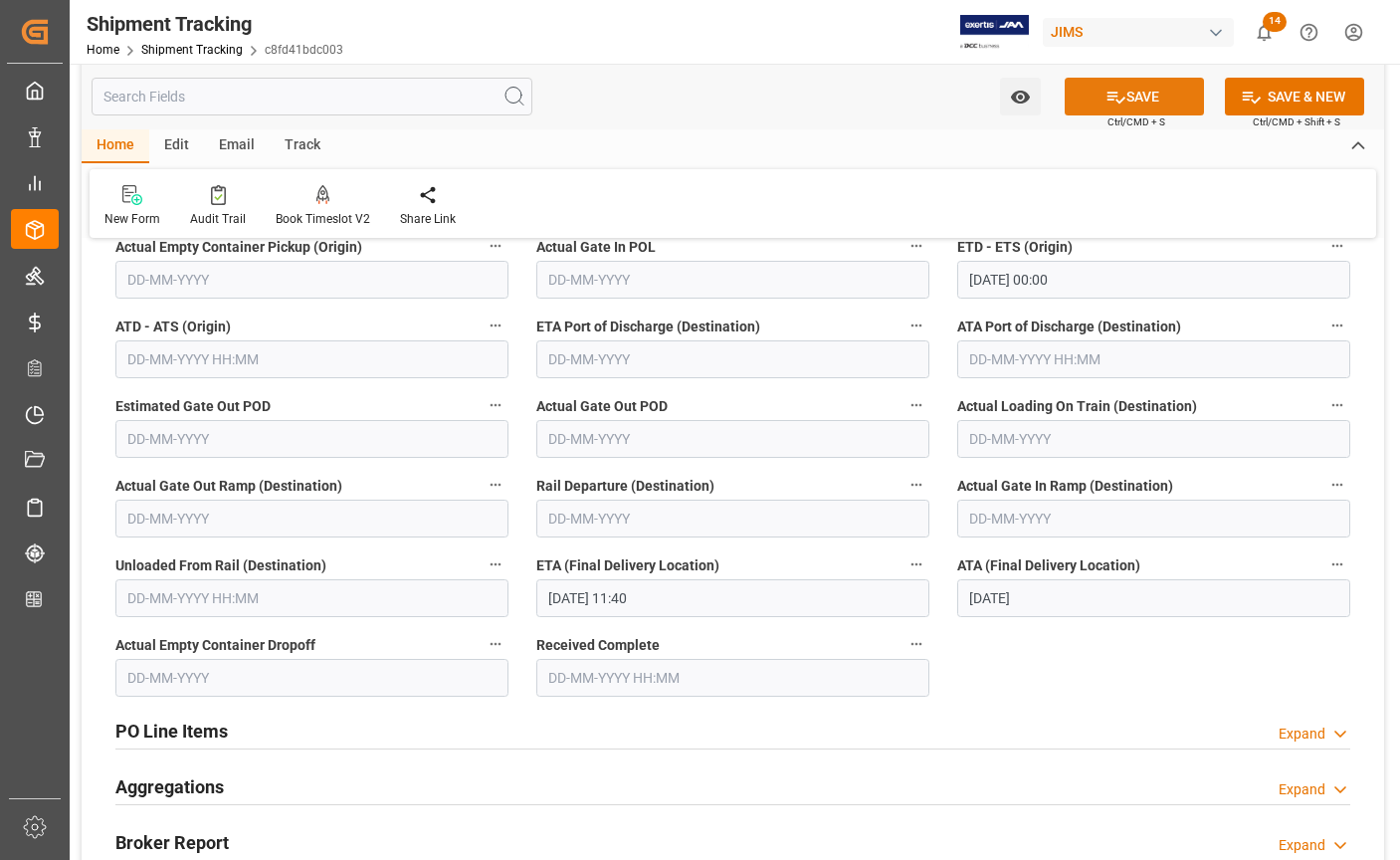 click 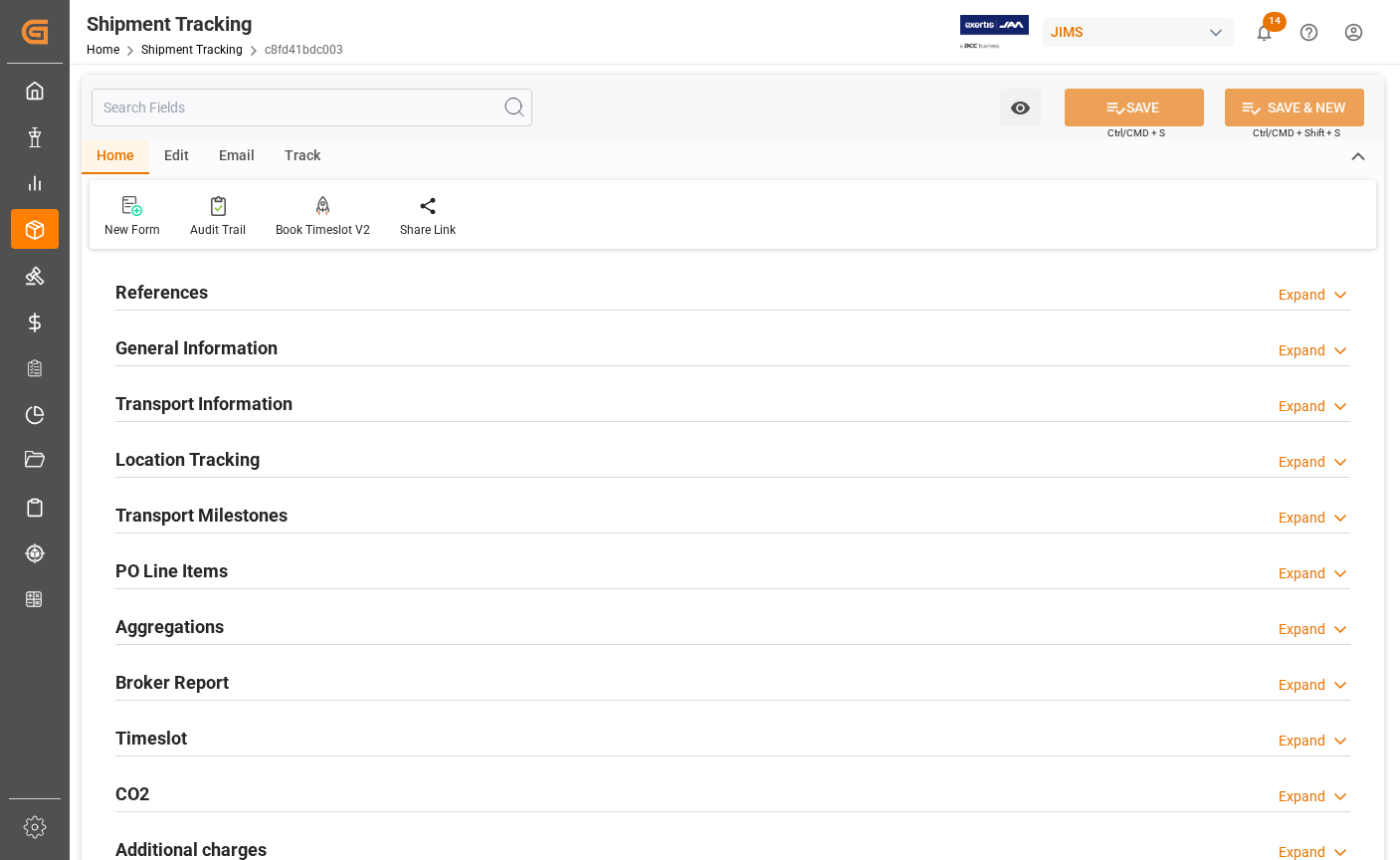 scroll, scrollTop: 0, scrollLeft: 0, axis: both 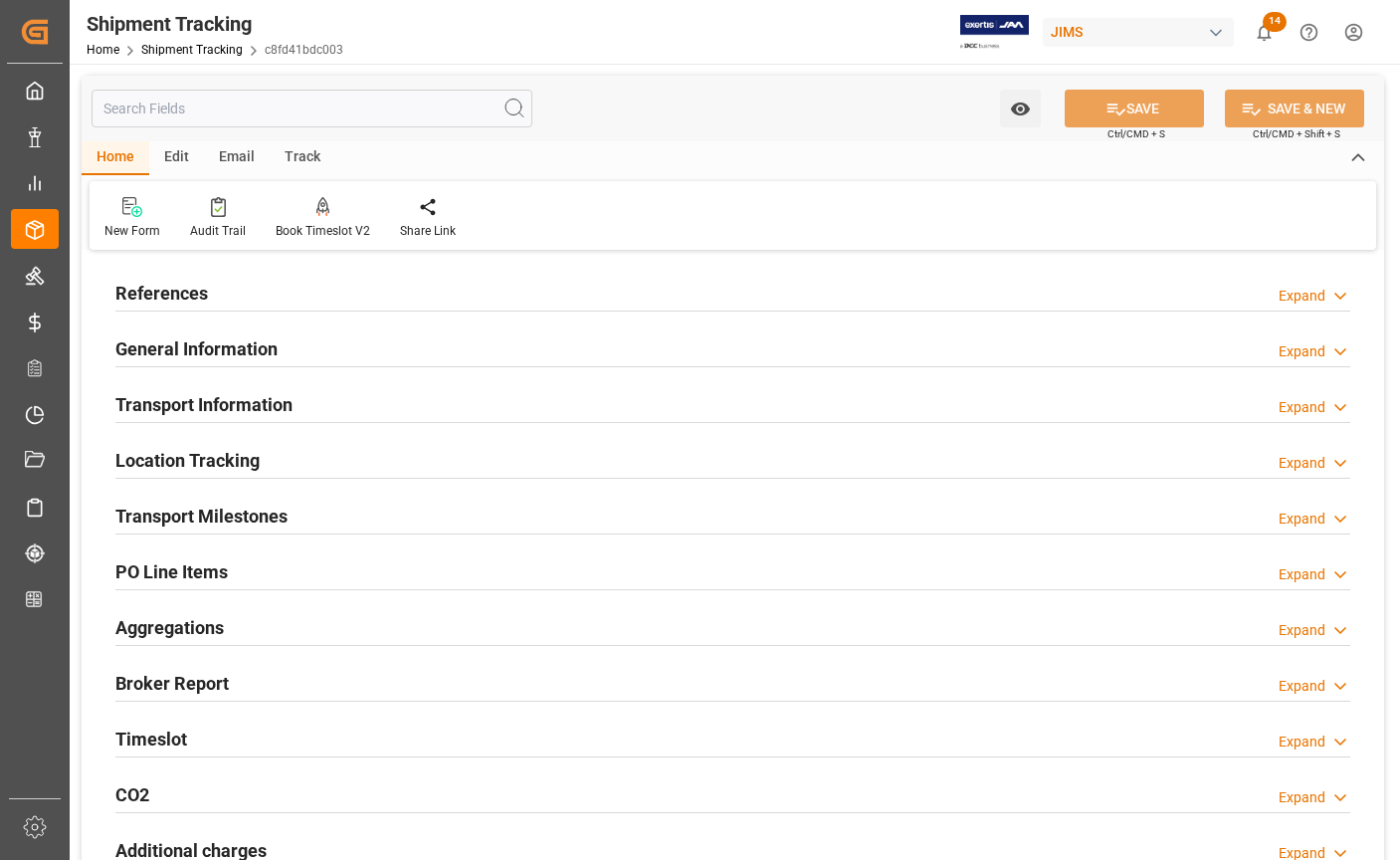 click on "References" at bounding box center [161, 293] 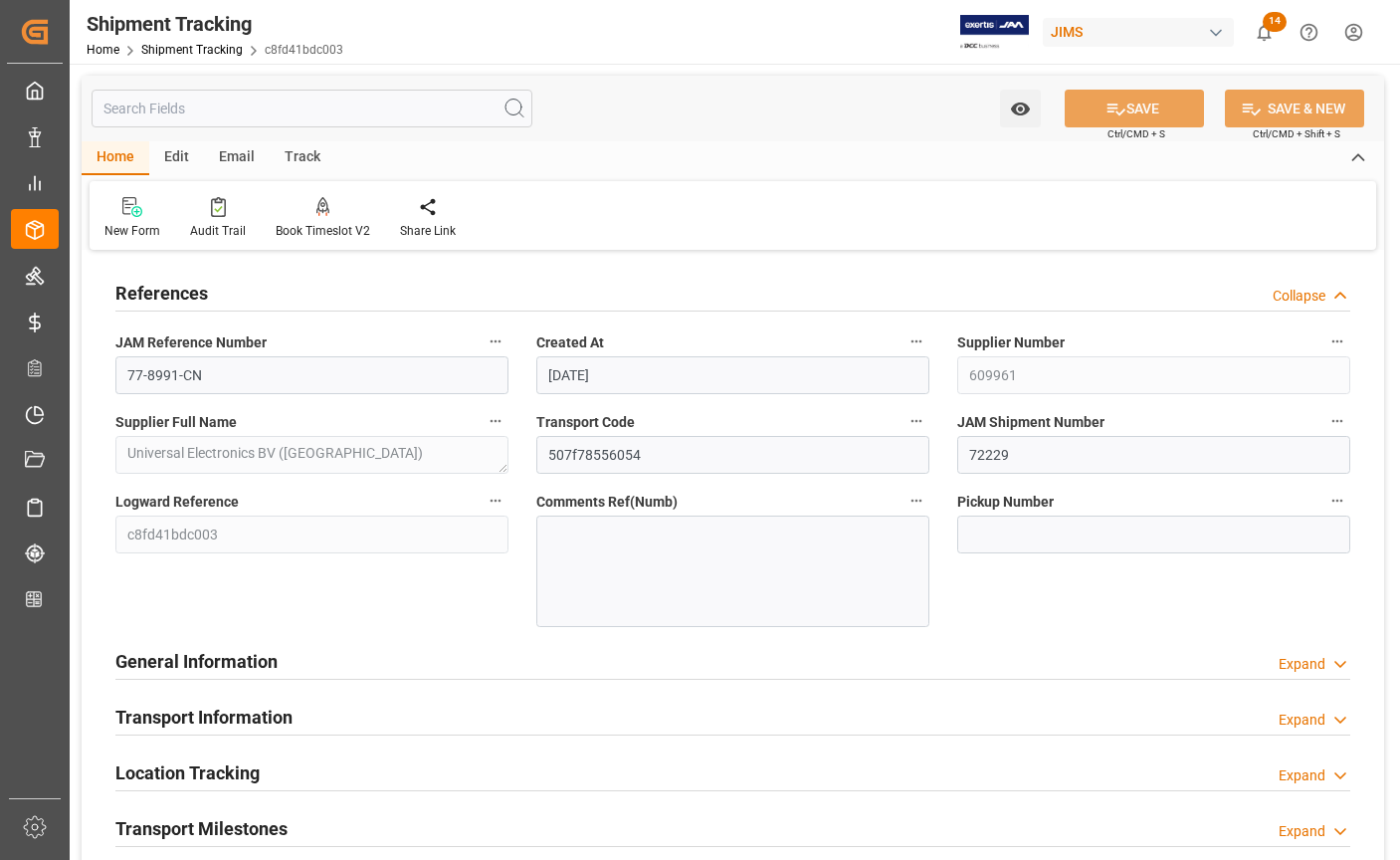 click on "References" at bounding box center (161, 293) 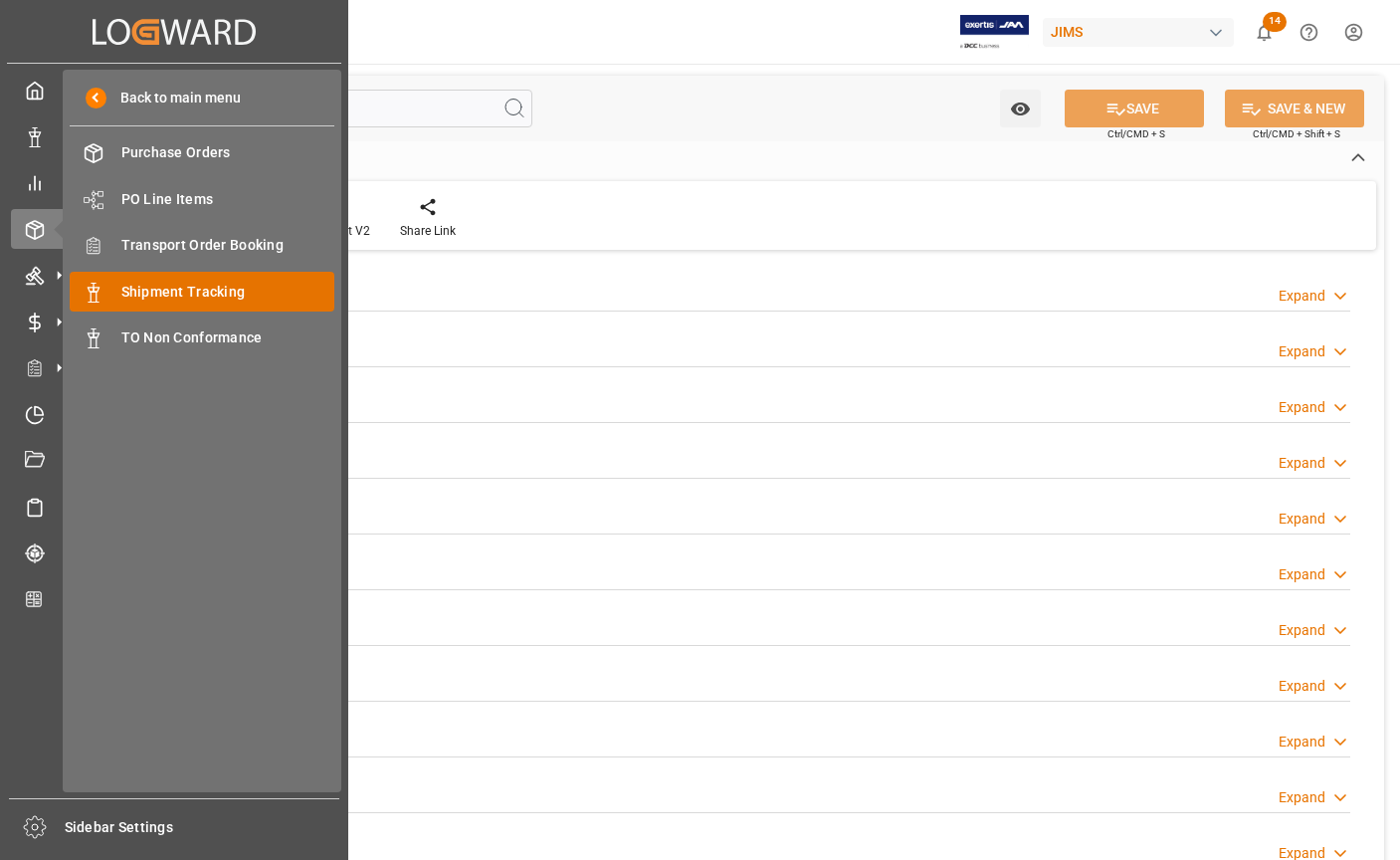click on "Shipment Tracking" at bounding box center [228, 292] 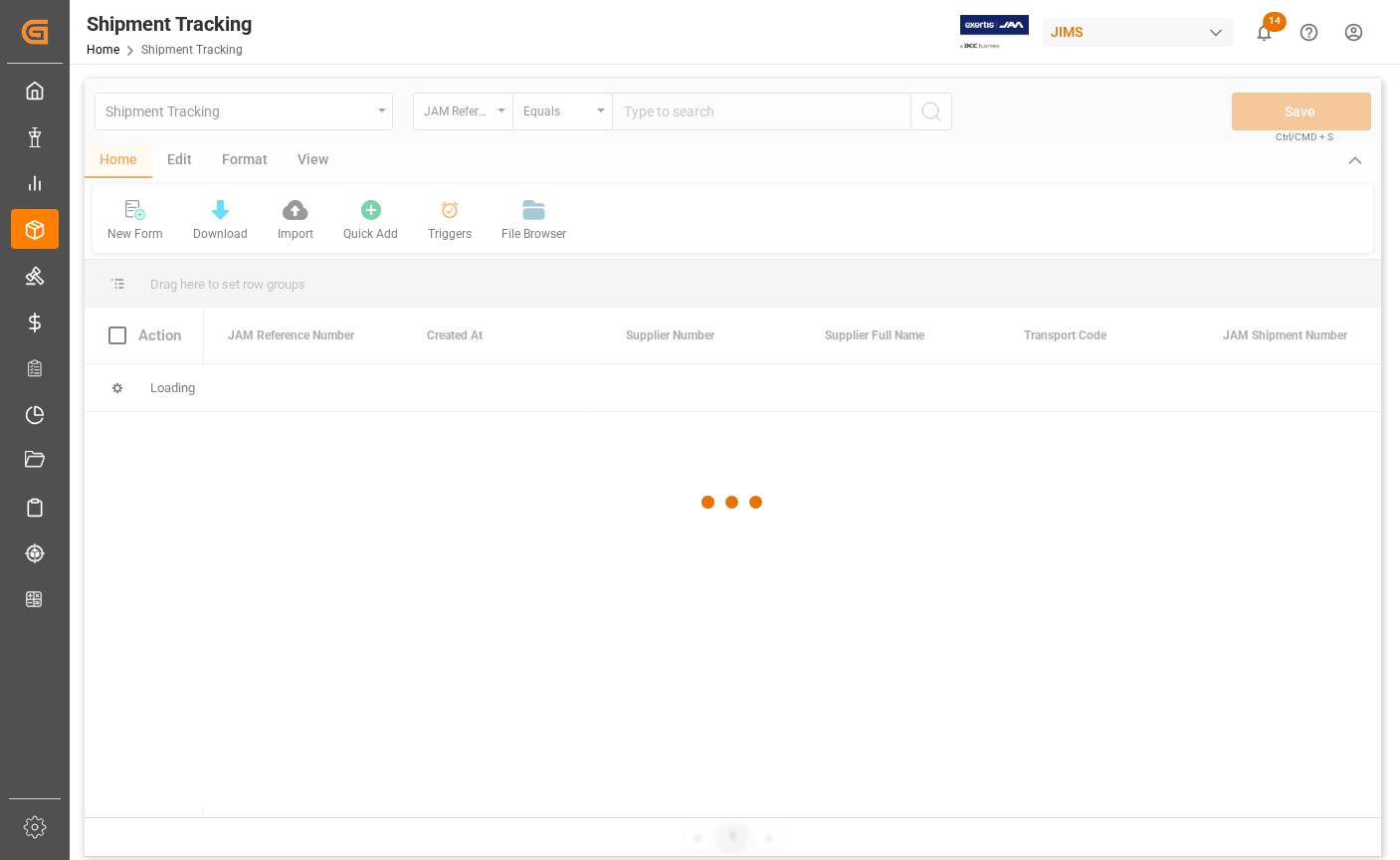 click at bounding box center (732, 503) 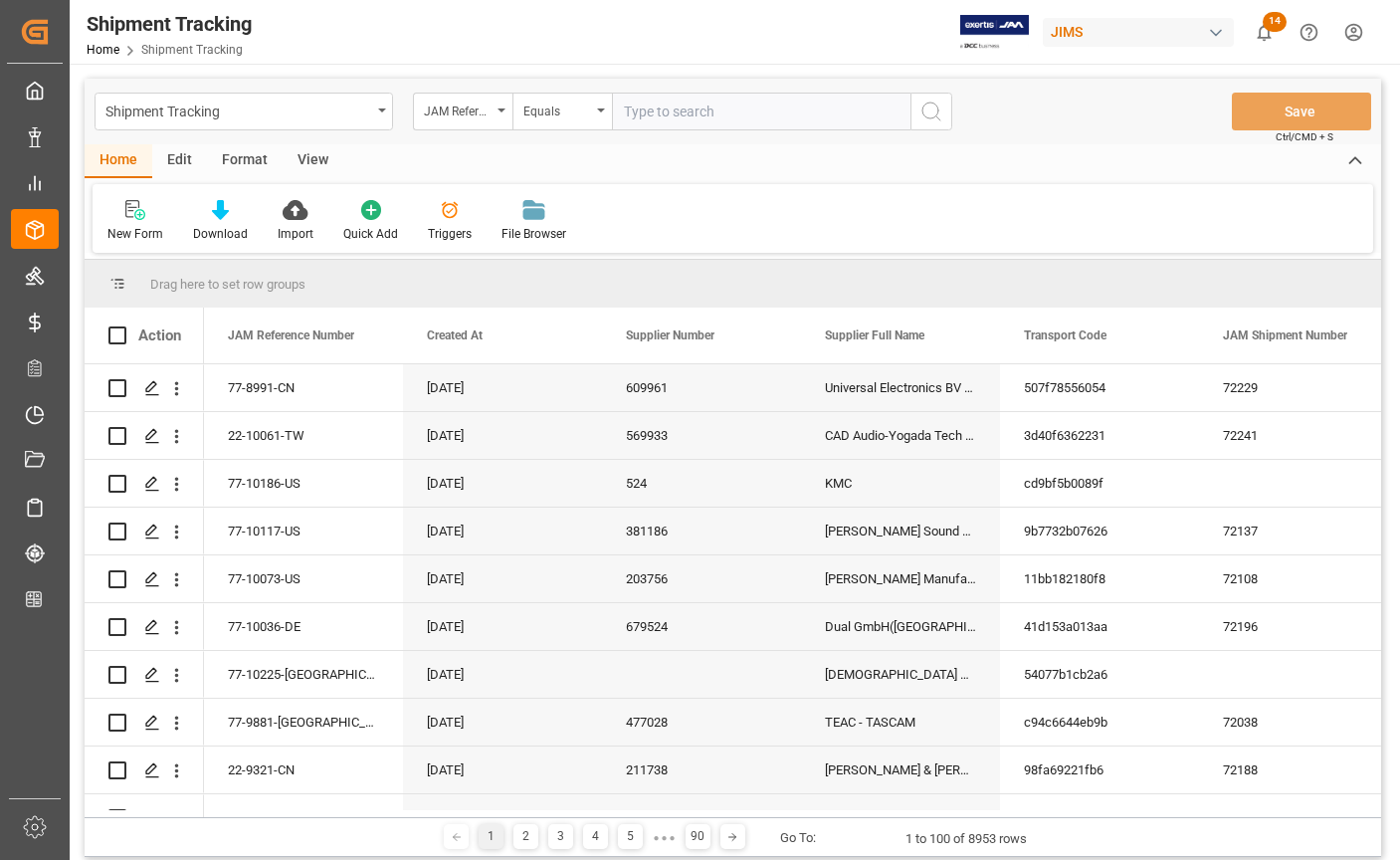click at bounding box center (761, 111) 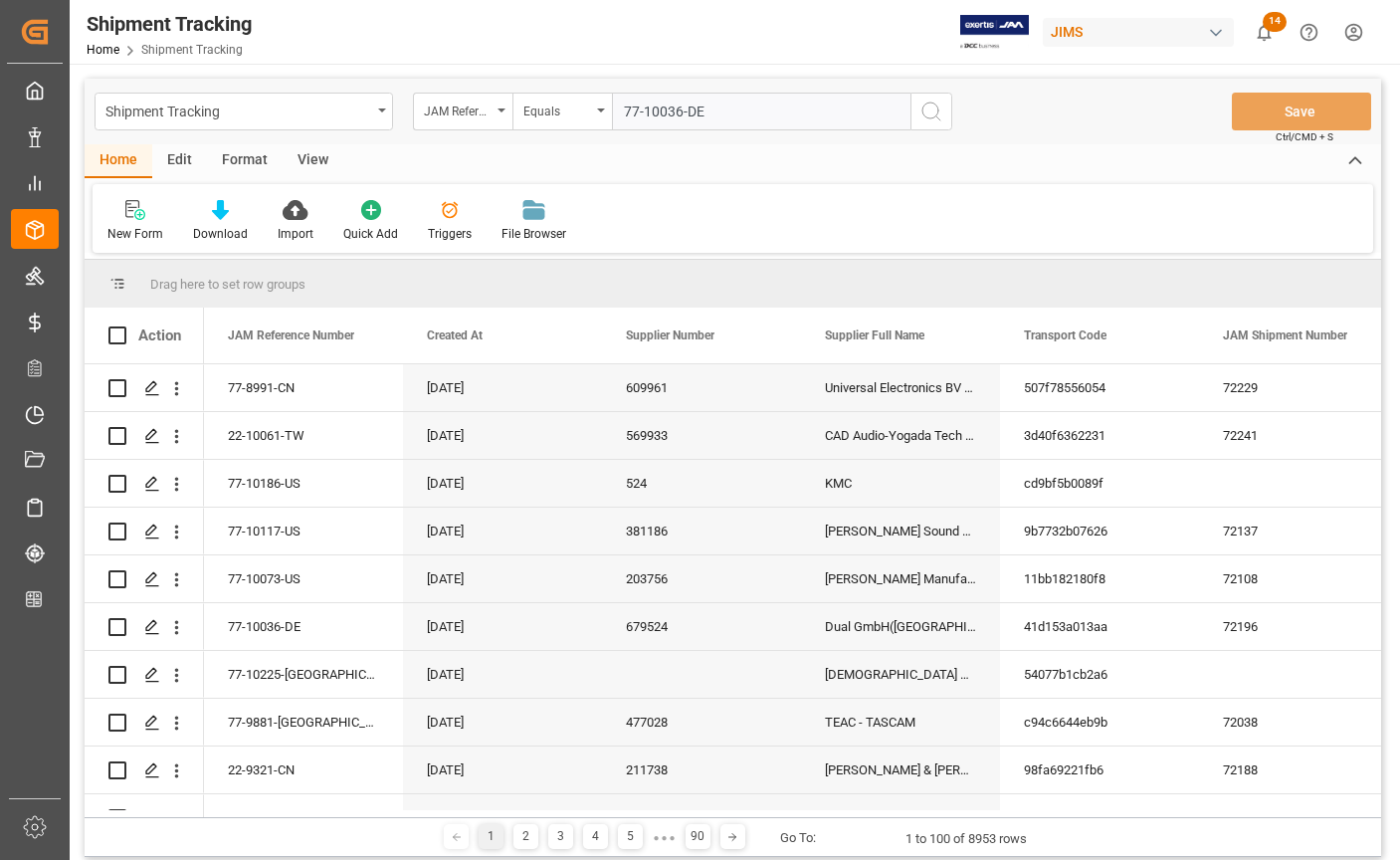 type on "77-10036-DE" 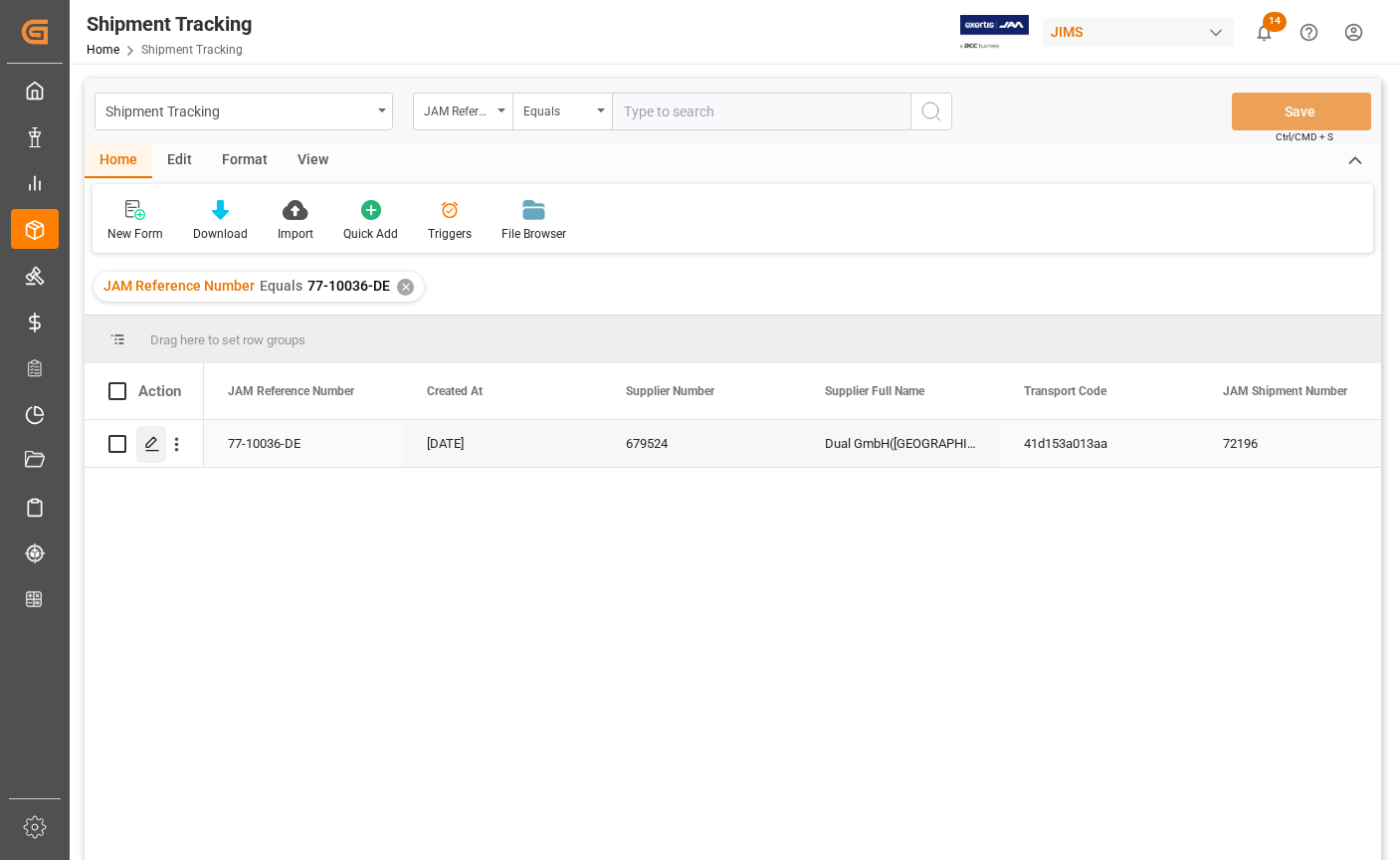 click 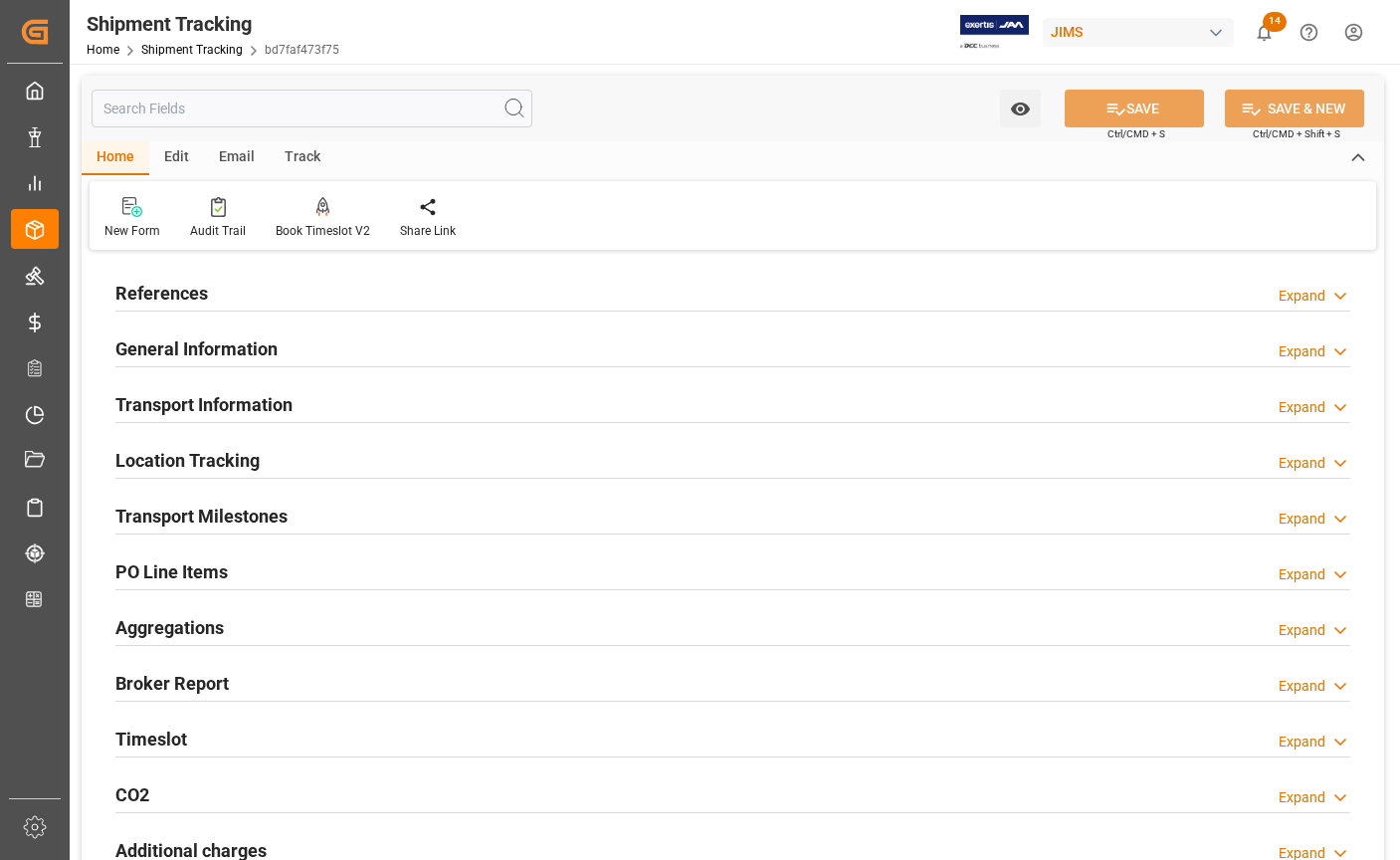 type on "15-07-2025 00:00" 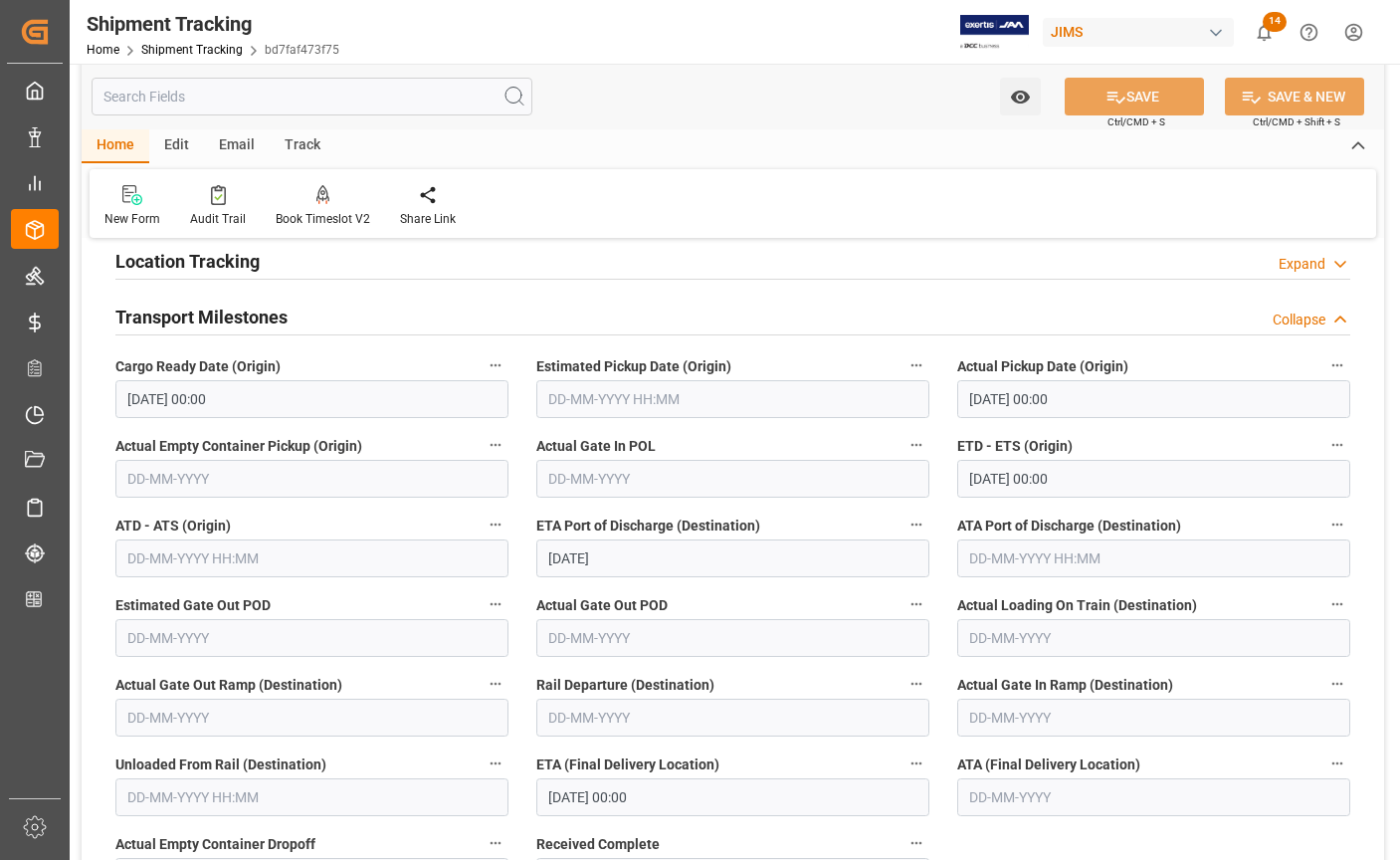 scroll, scrollTop: 299, scrollLeft: 0, axis: vertical 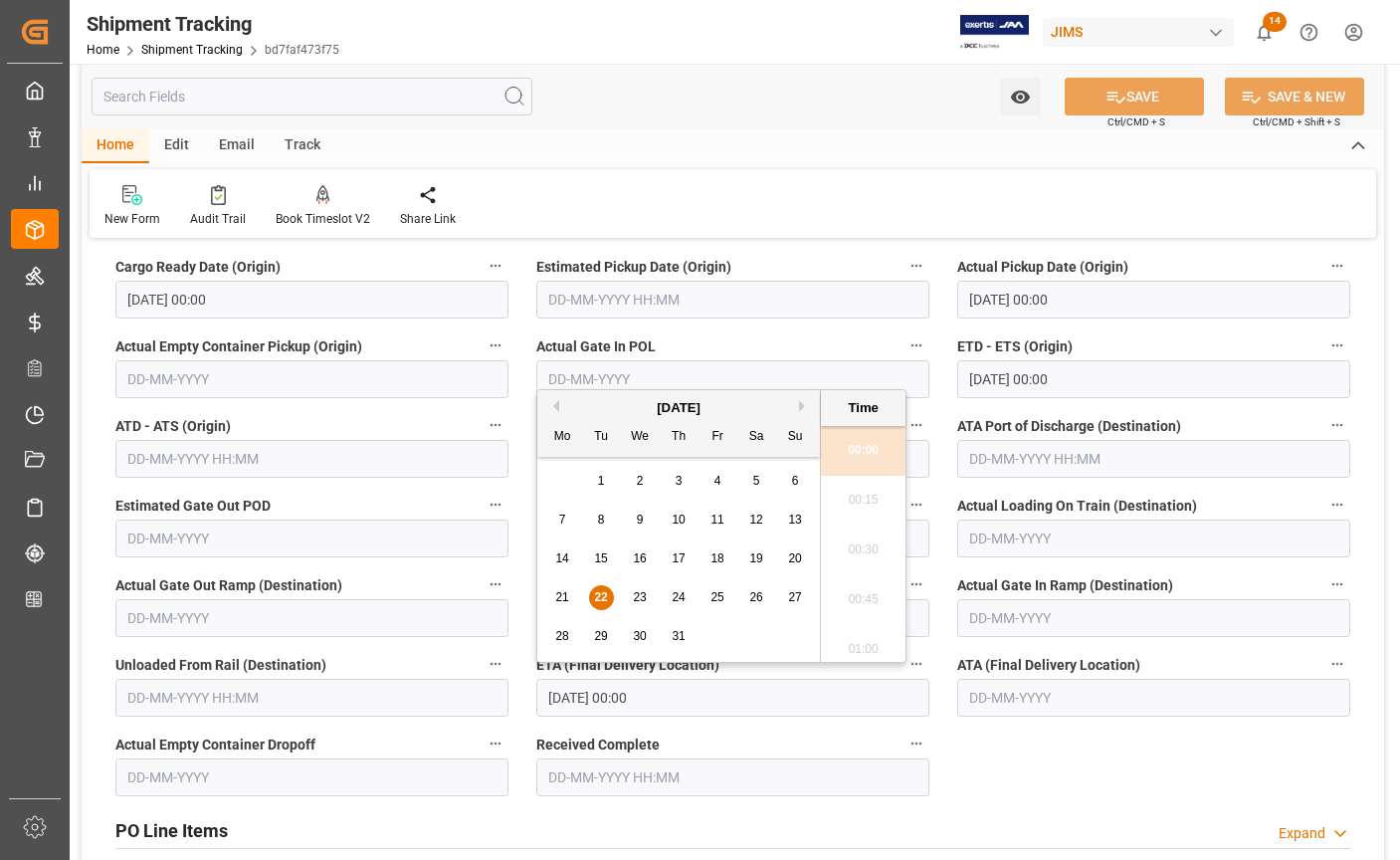 click on "22-07-2025 00:00" at bounding box center [732, 698] 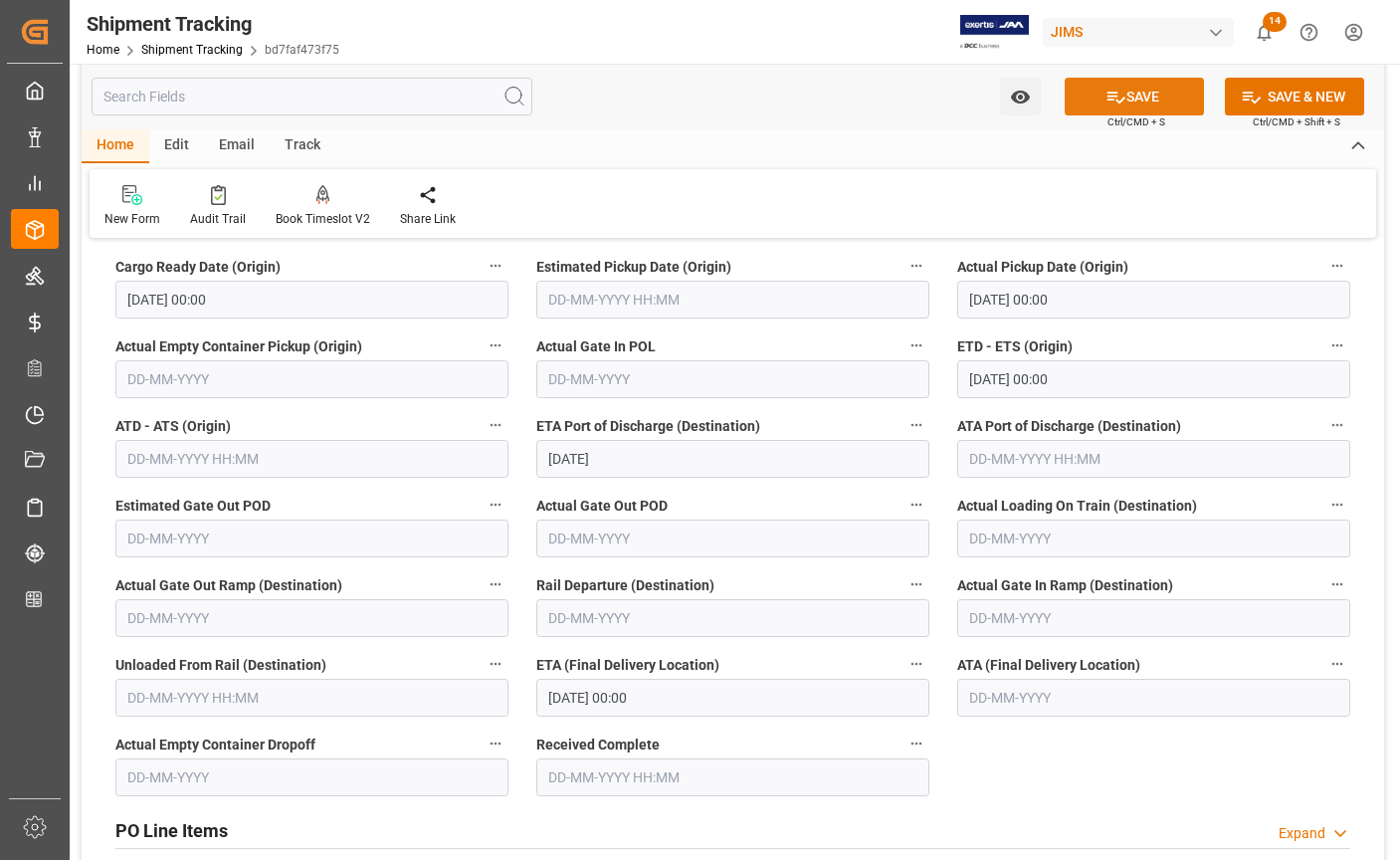click 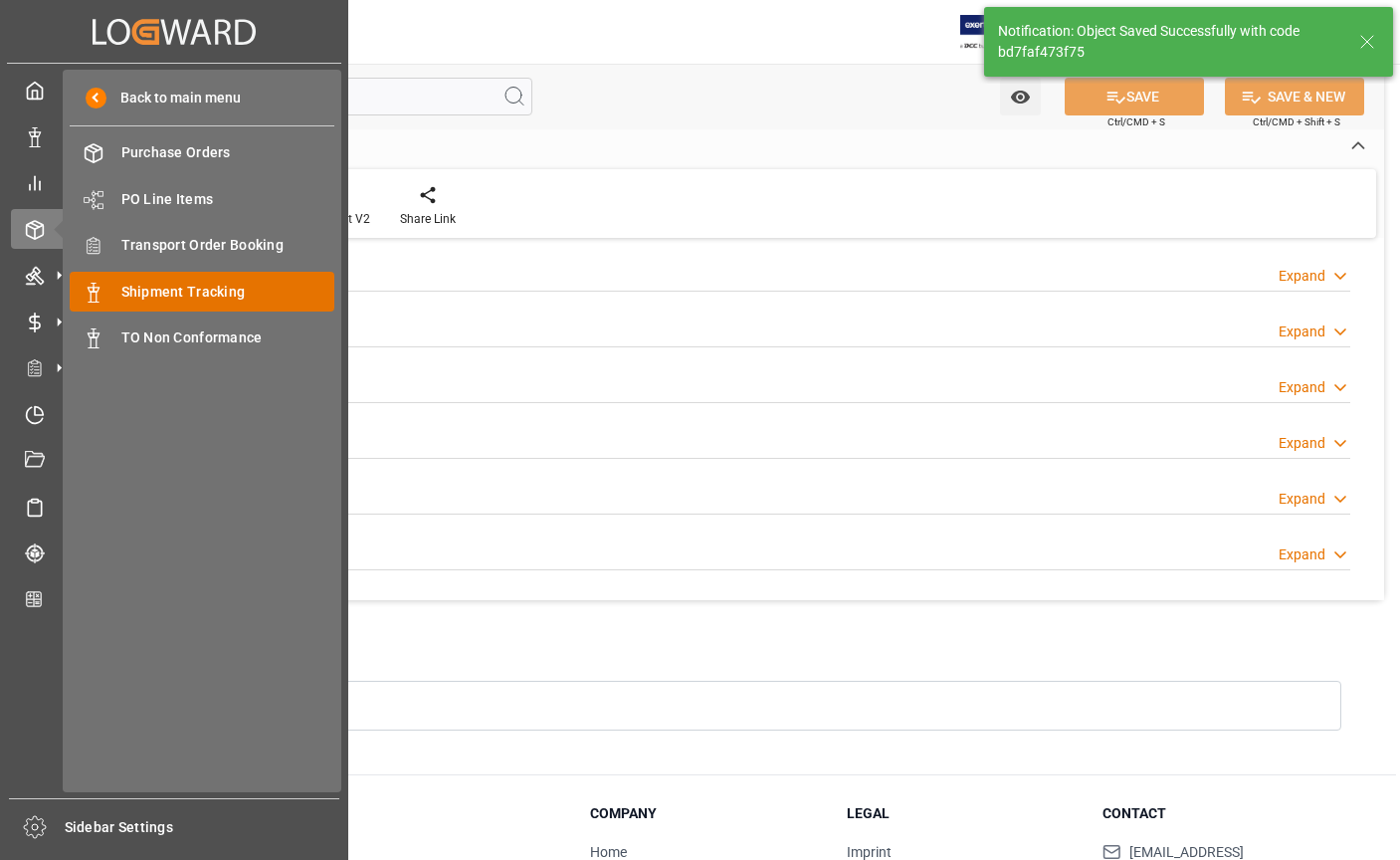 click on "Shipment Tracking" at bounding box center [228, 292] 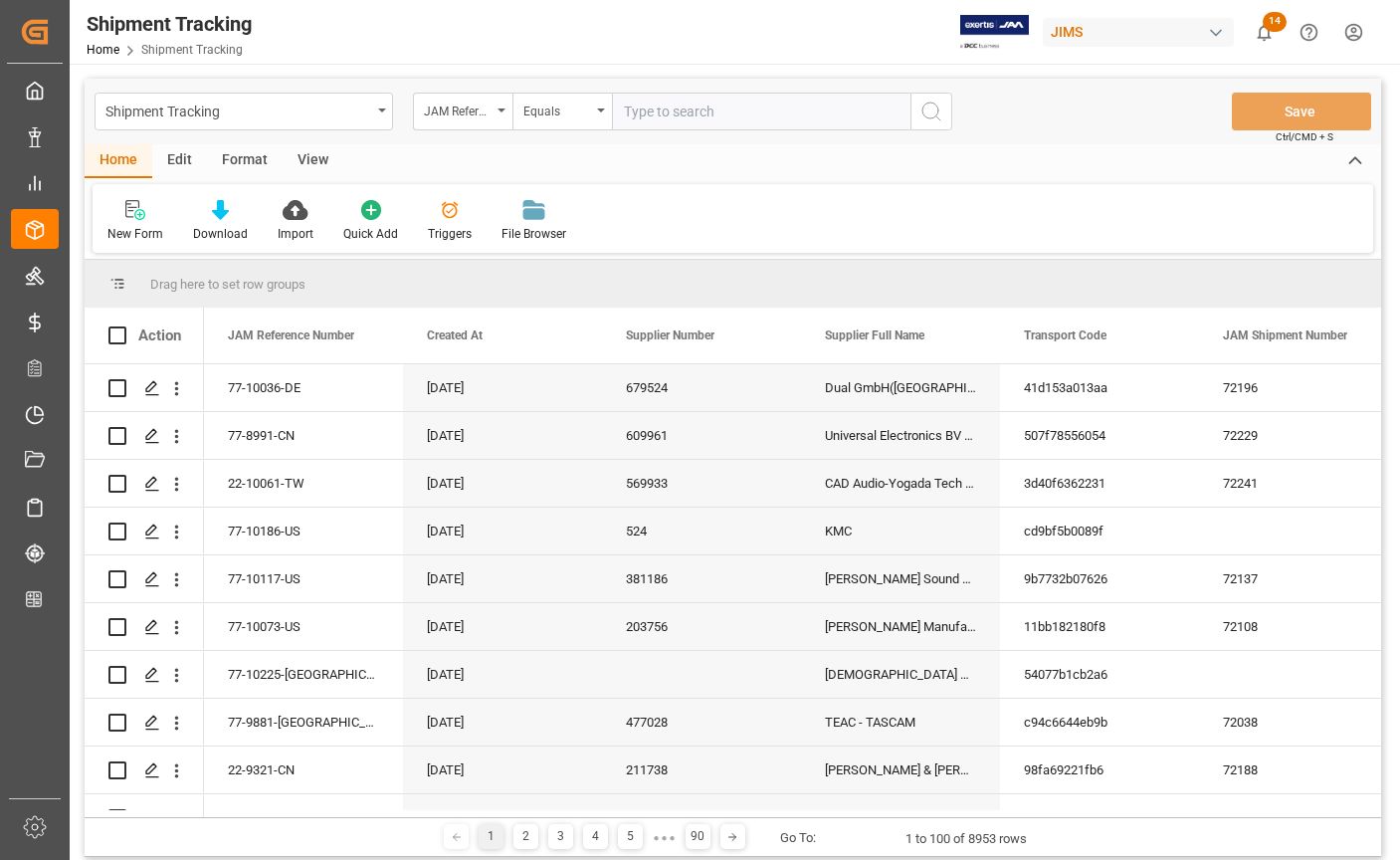 click at bounding box center [761, 111] 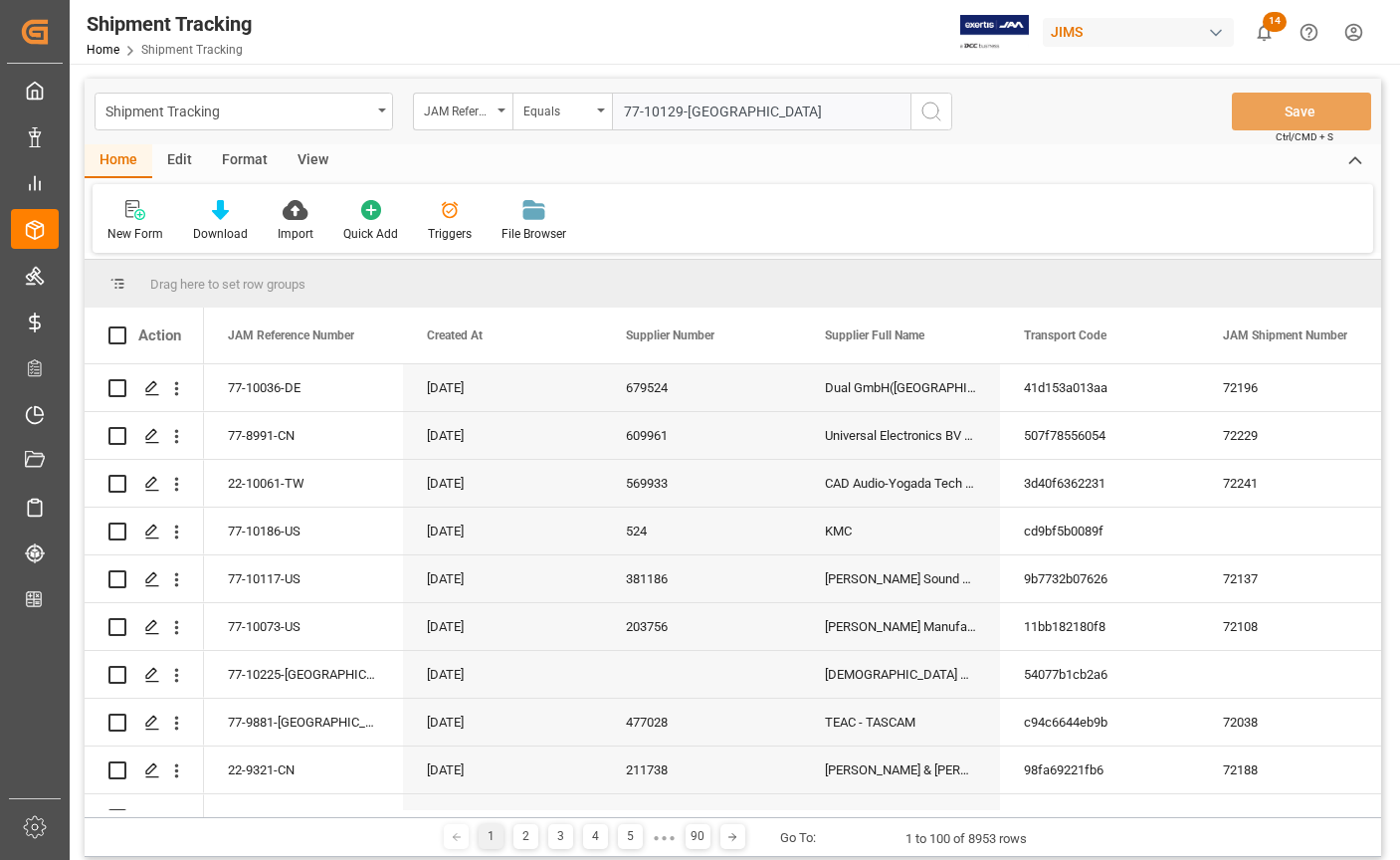 type on "77-10129-[GEOGRAPHIC_DATA]" 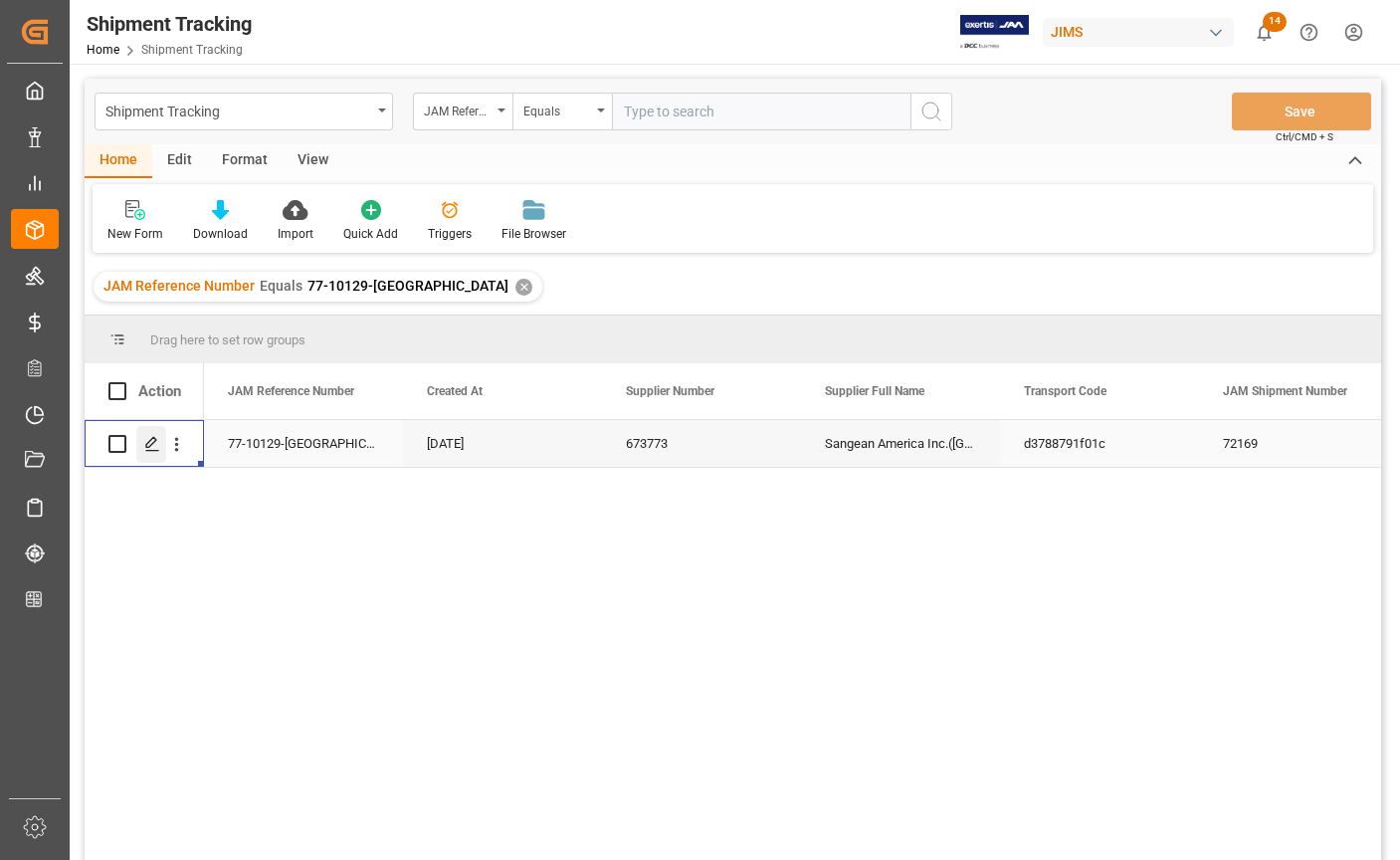 click 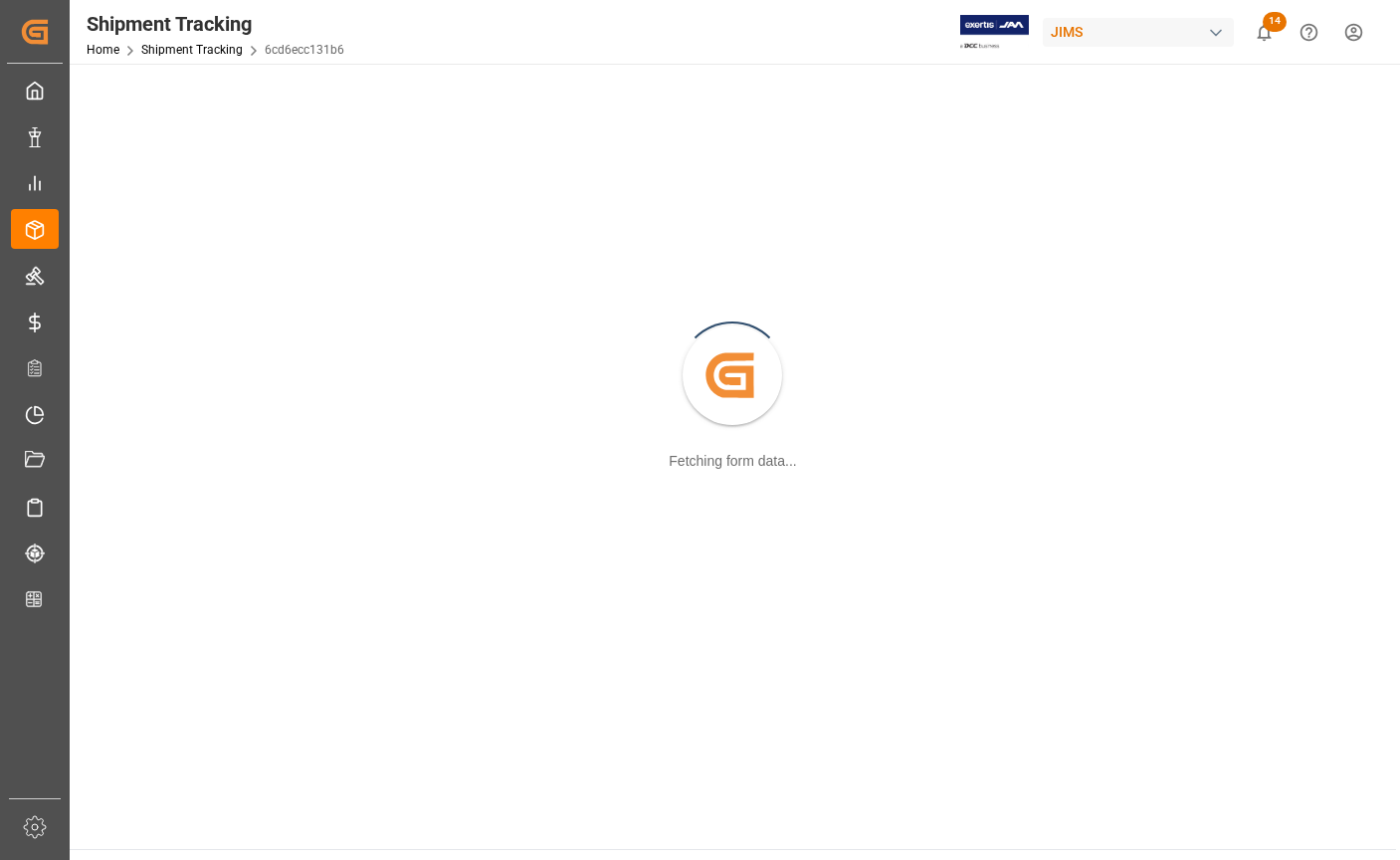 click on "Created by potrace 1.15, written by Peter Selinger 2001-2017 Fetching form data..." at bounding box center (732, 376) 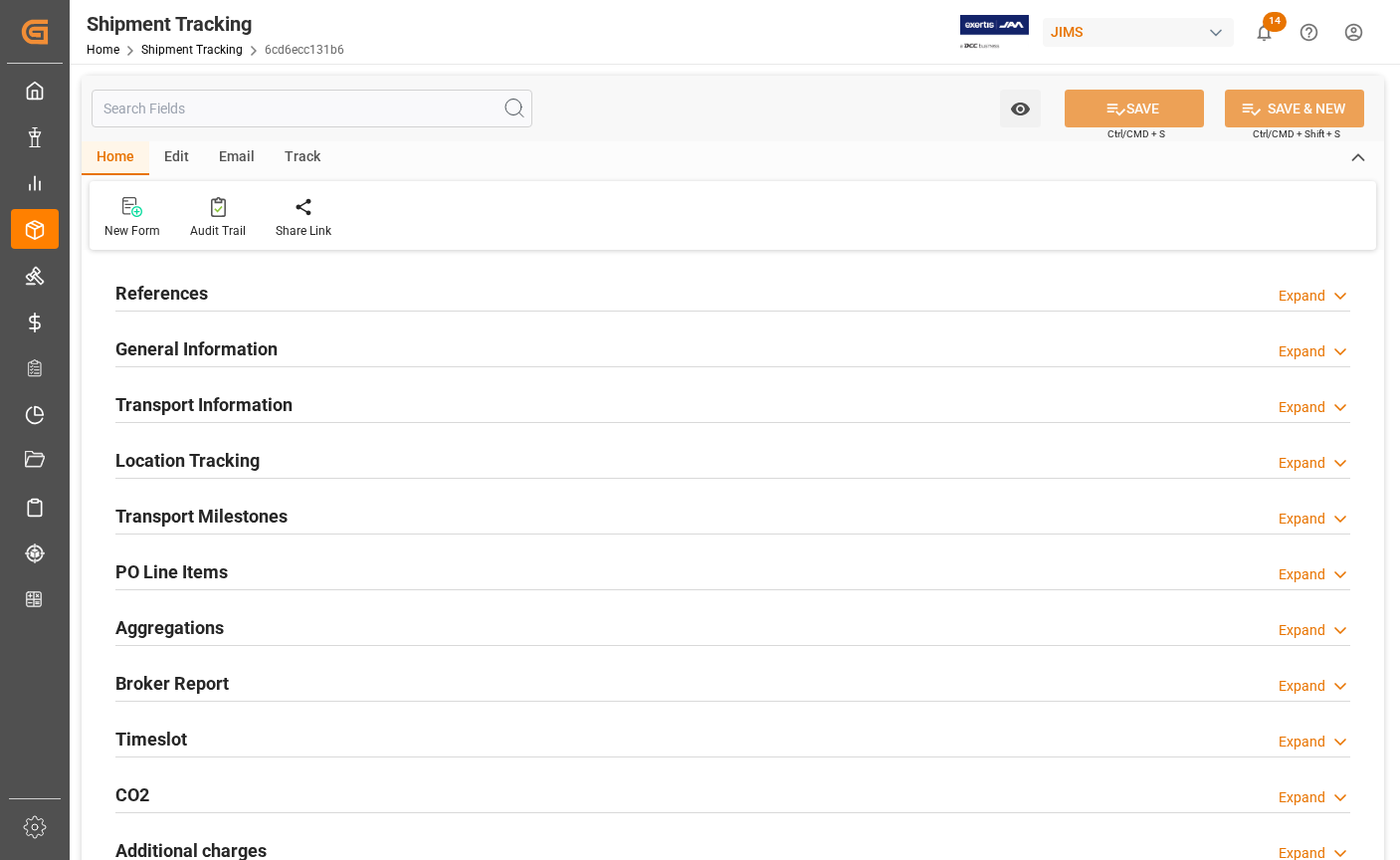 type on "[DATE] 00:00" 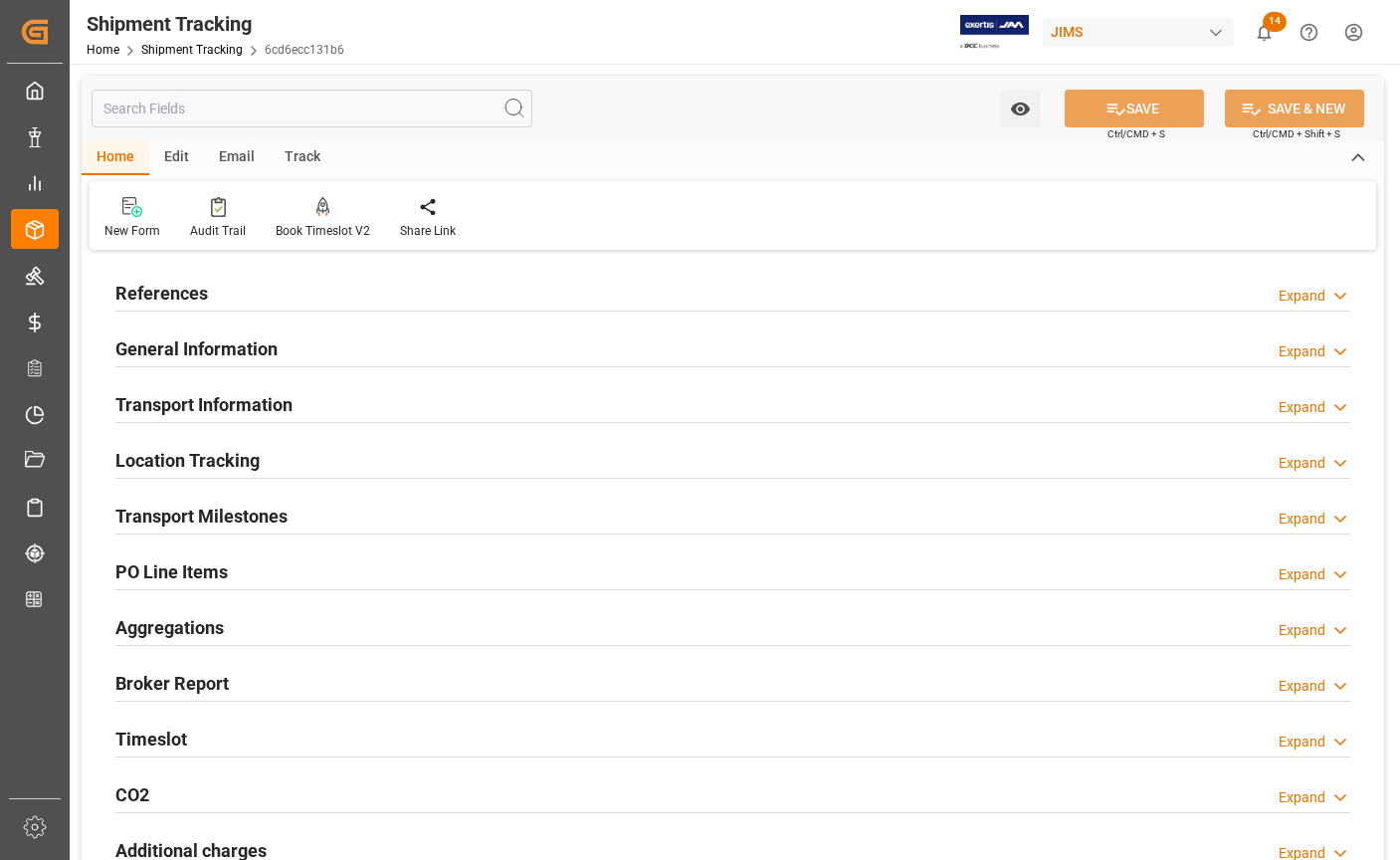 click on "Transport Milestones" at bounding box center [201, 516] 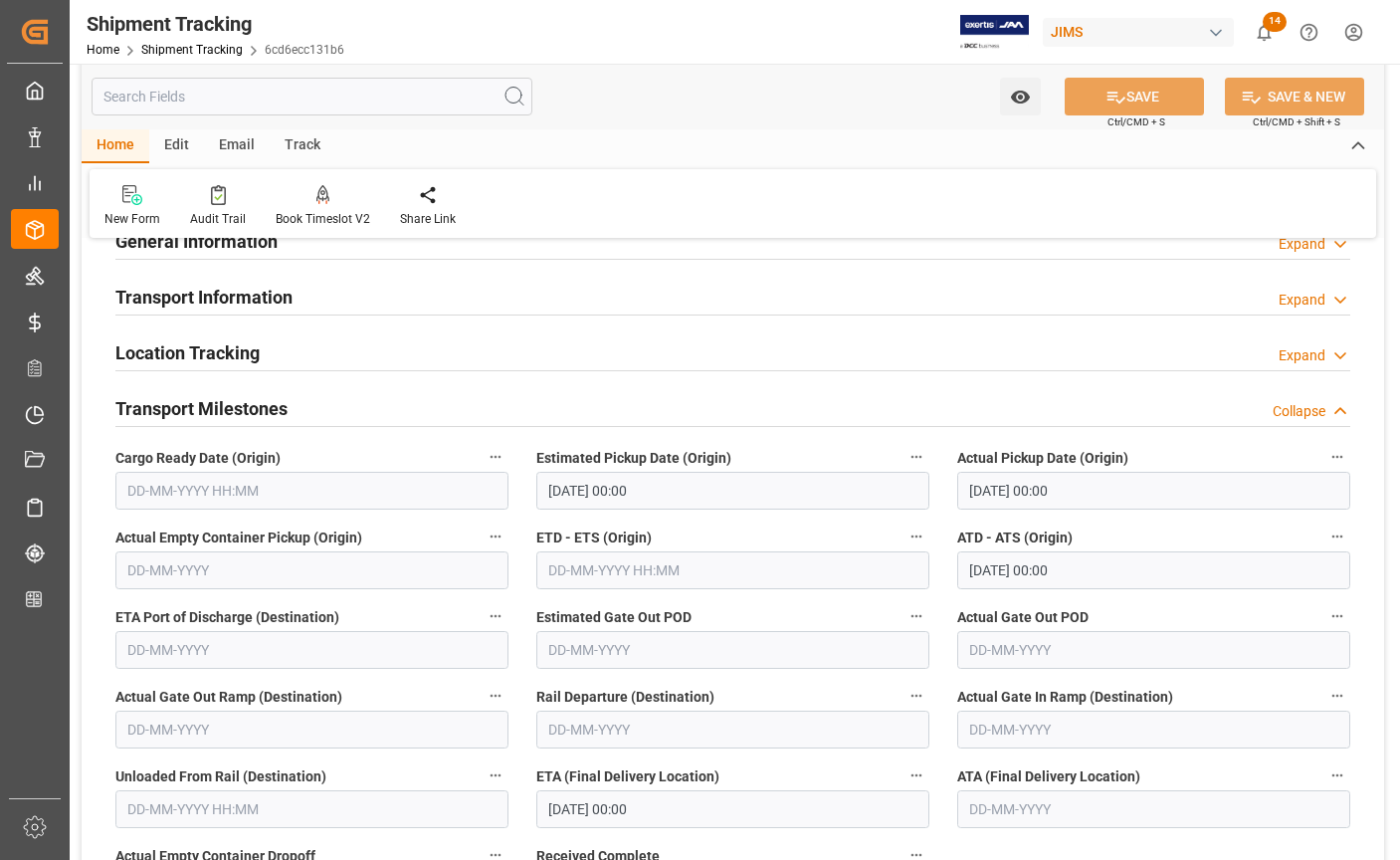 scroll, scrollTop: 0, scrollLeft: 0, axis: both 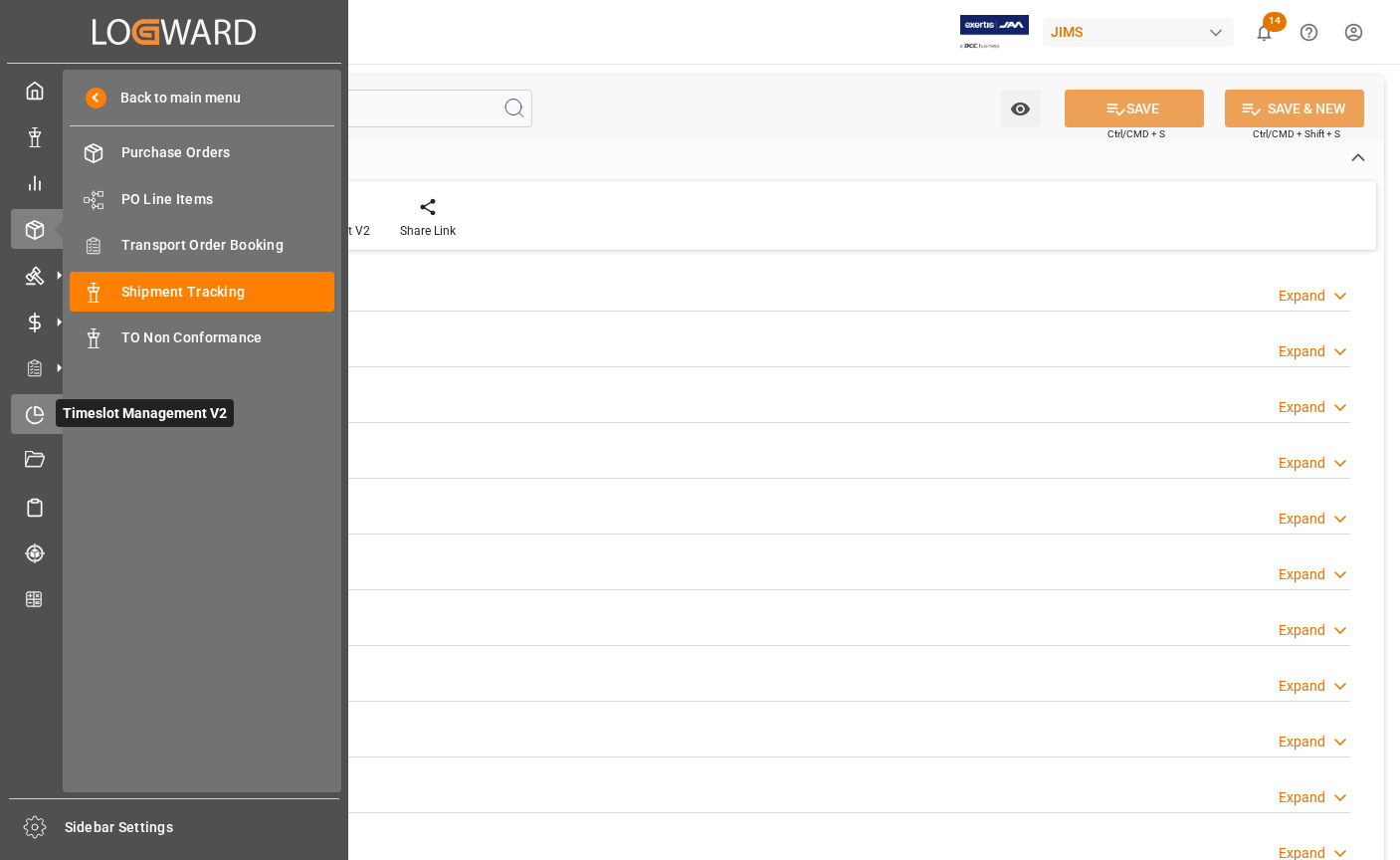 click 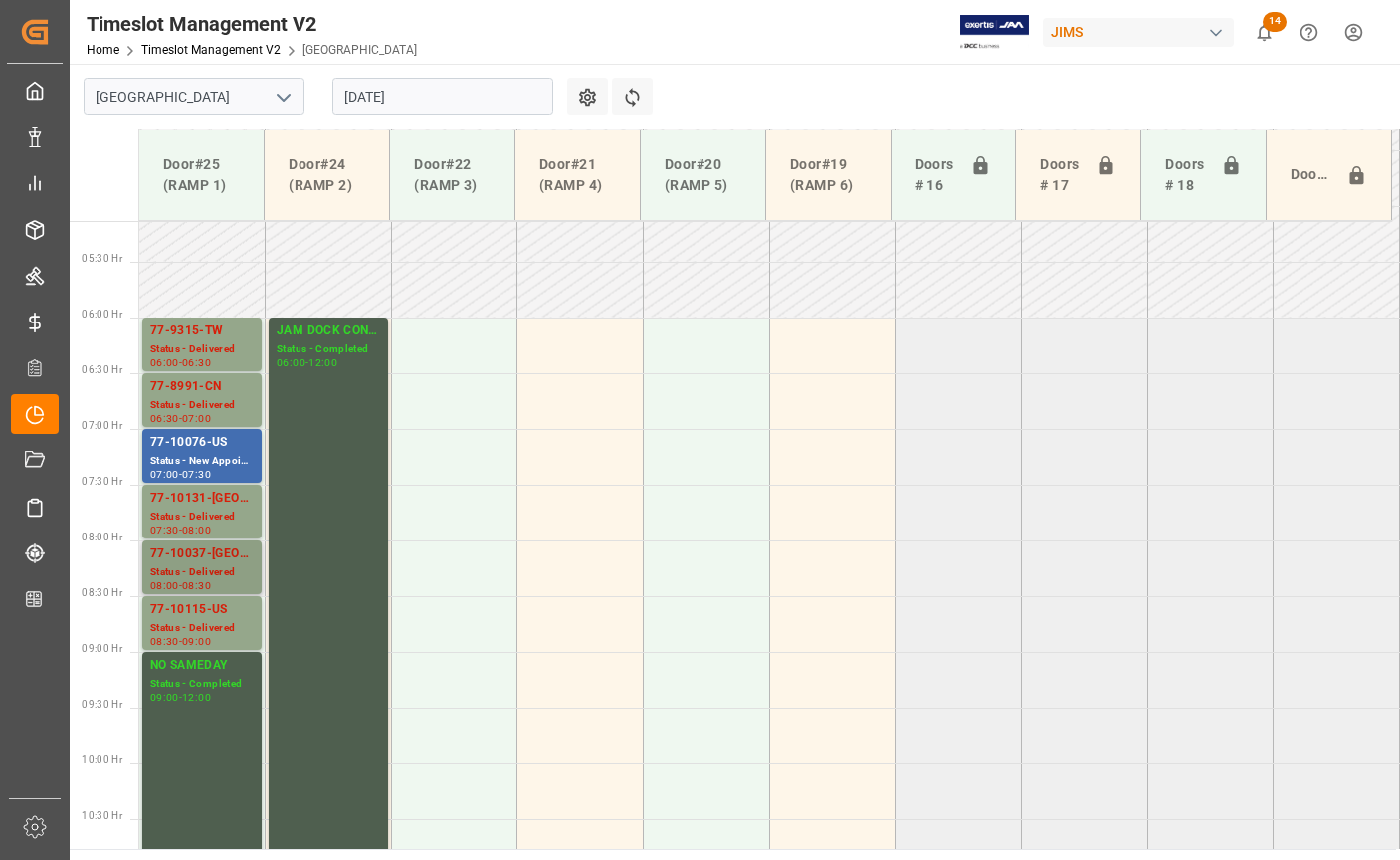 scroll, scrollTop: 538, scrollLeft: 0, axis: vertical 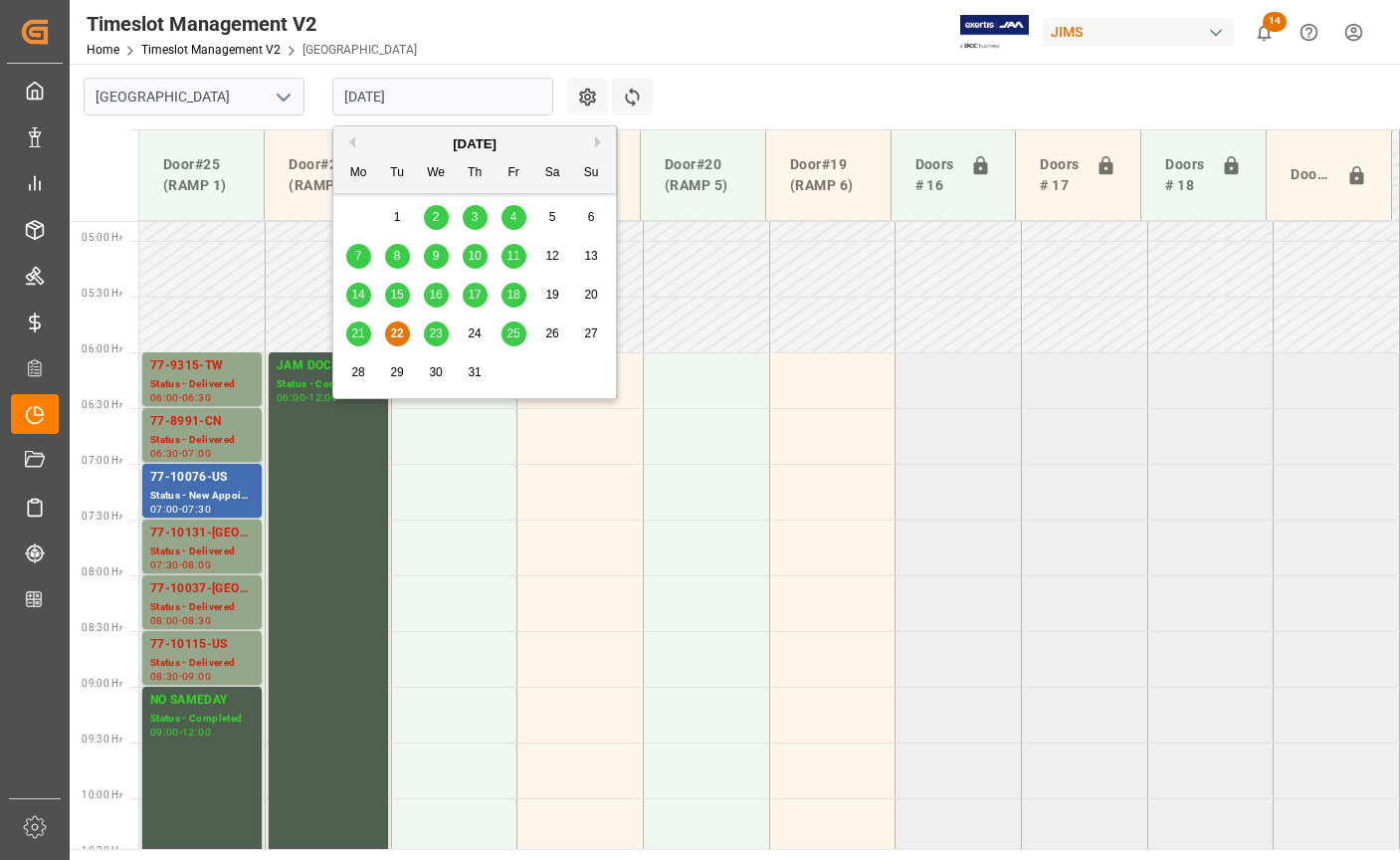 click on "[DATE]" at bounding box center [443, 97] 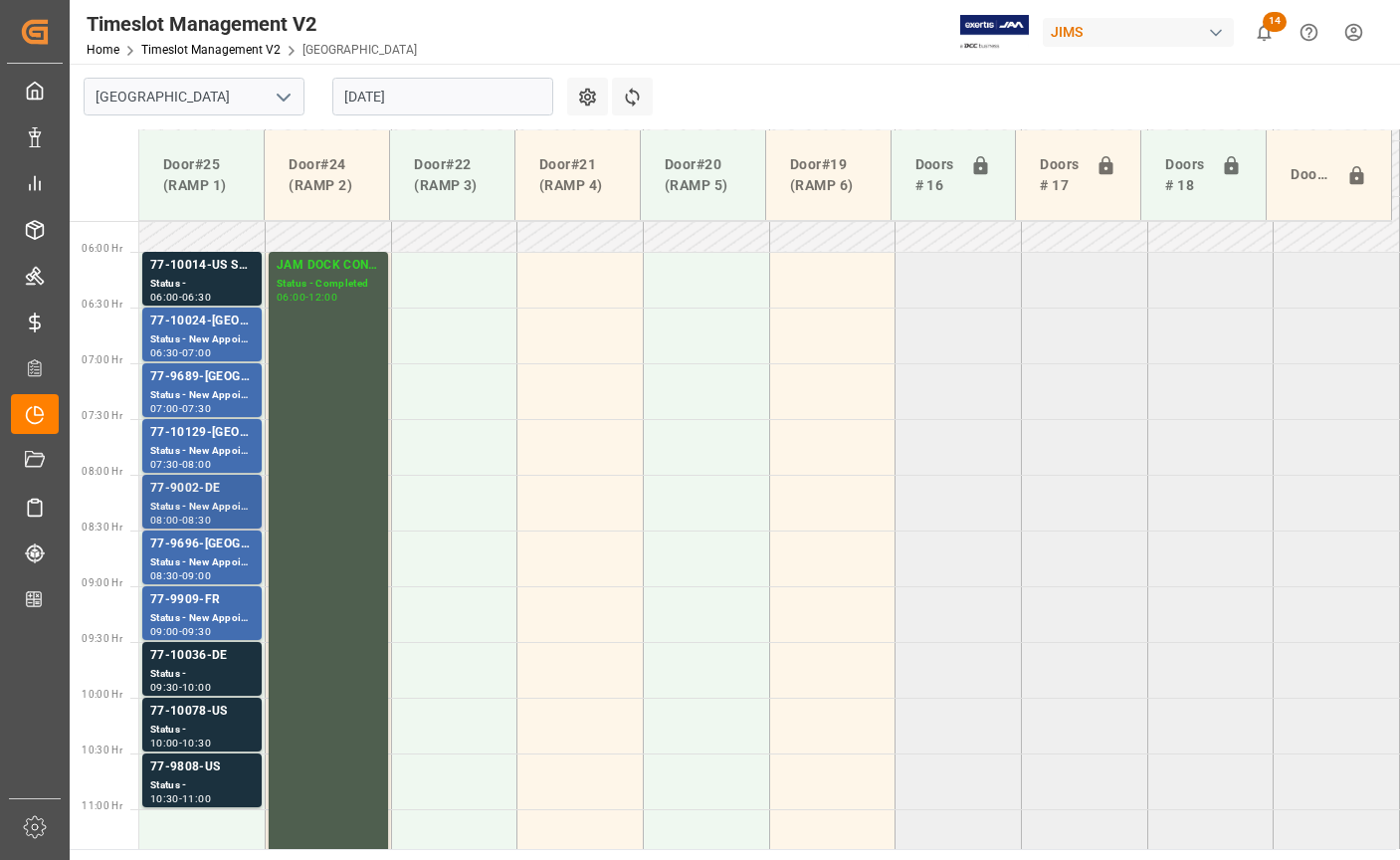 scroll, scrollTop: 637, scrollLeft: 0, axis: vertical 